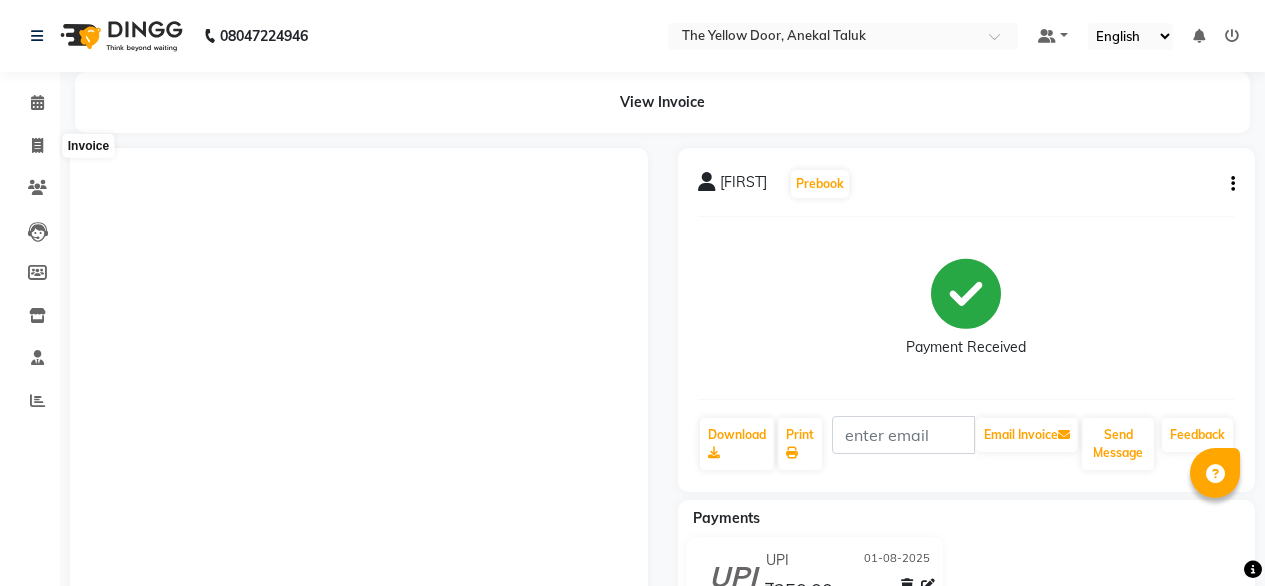 scroll, scrollTop: 0, scrollLeft: 0, axis: both 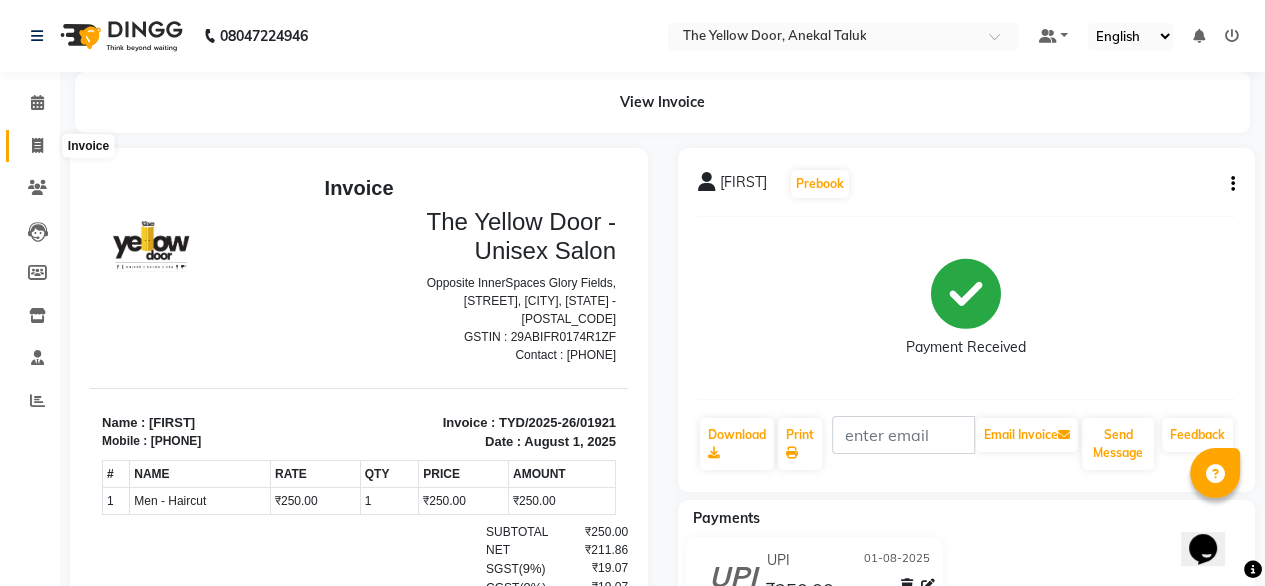 click 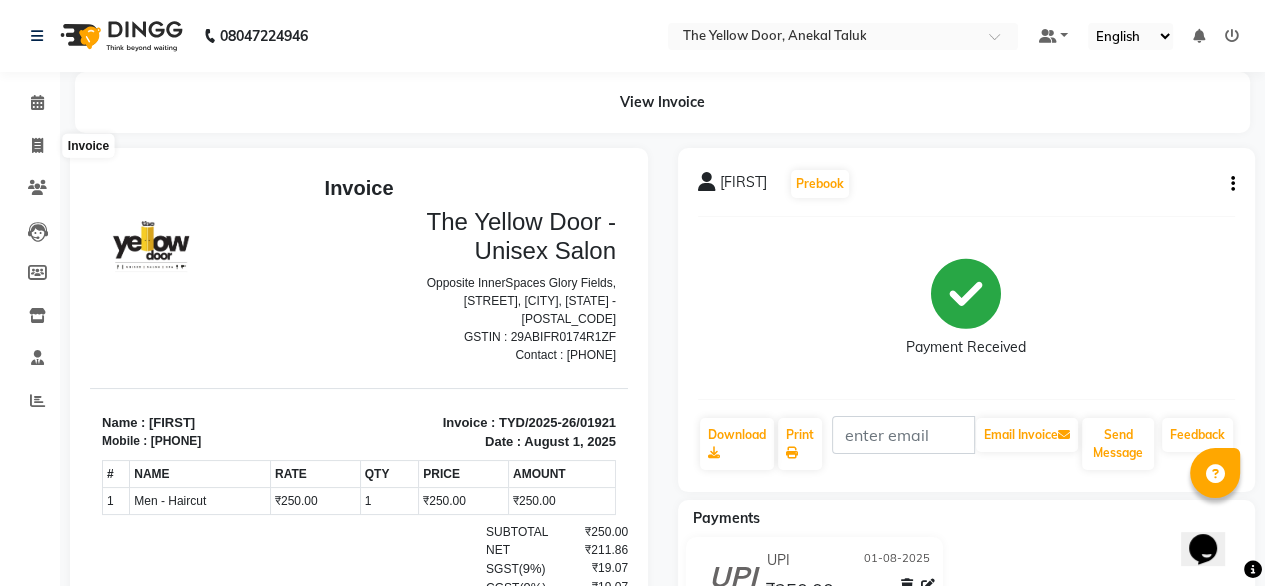 select on "service" 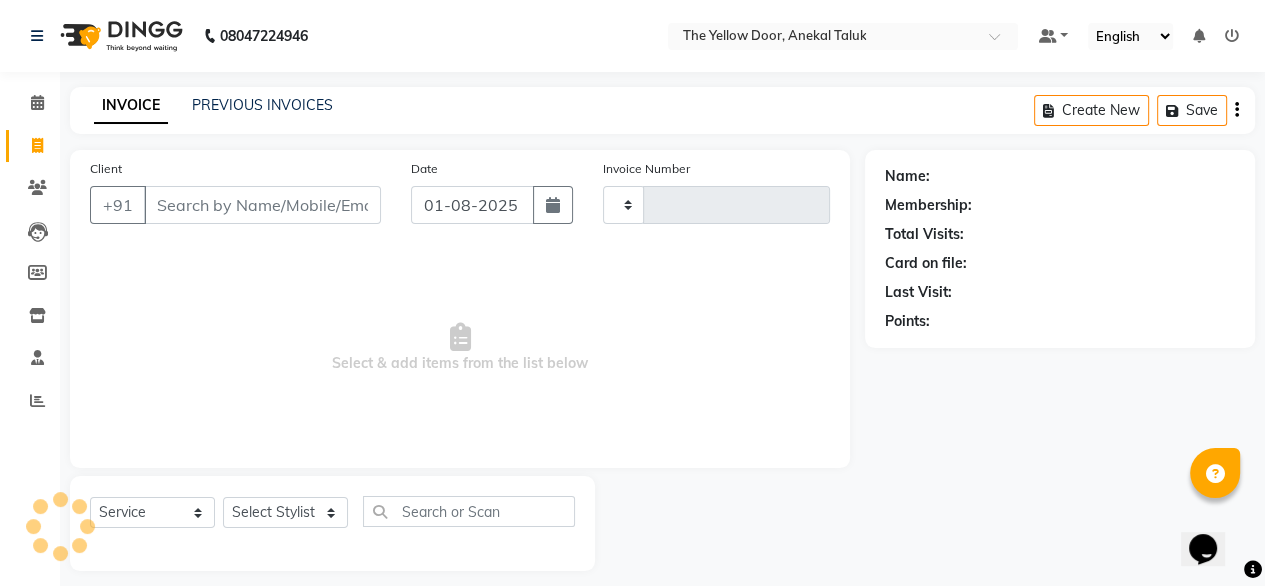scroll, scrollTop: 16, scrollLeft: 0, axis: vertical 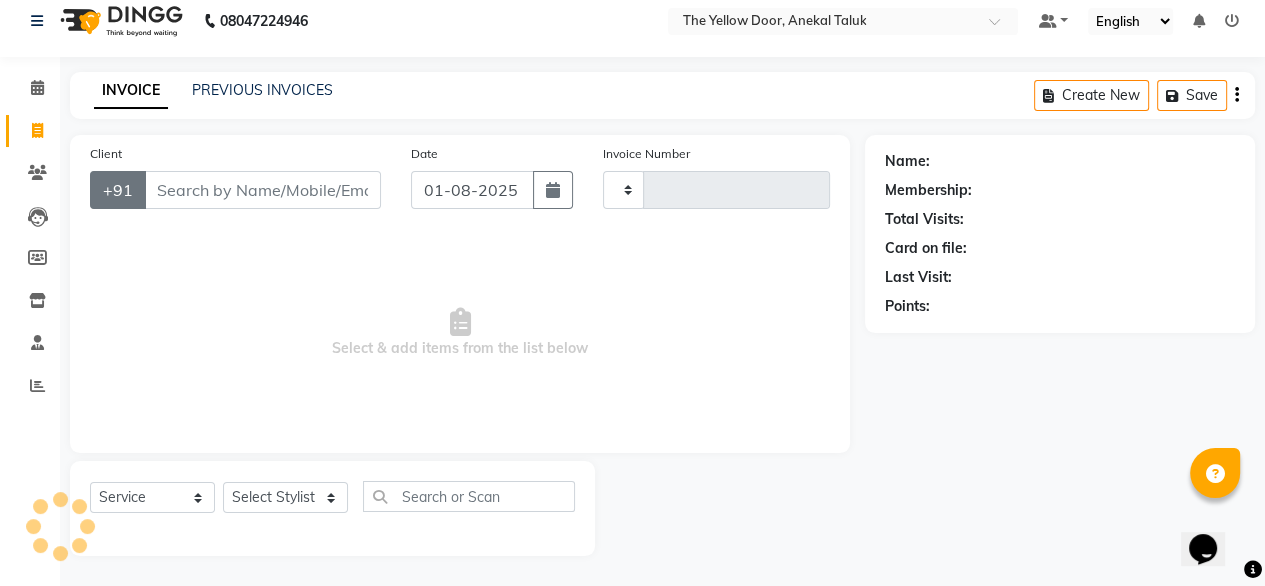 type on "01922" 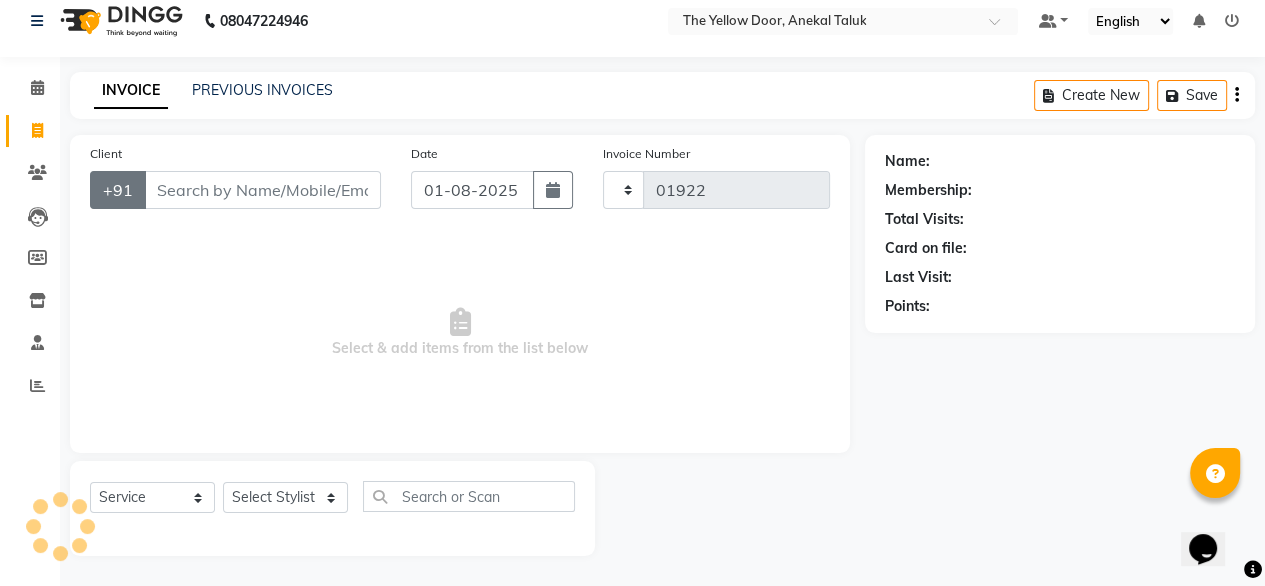 select on "5650" 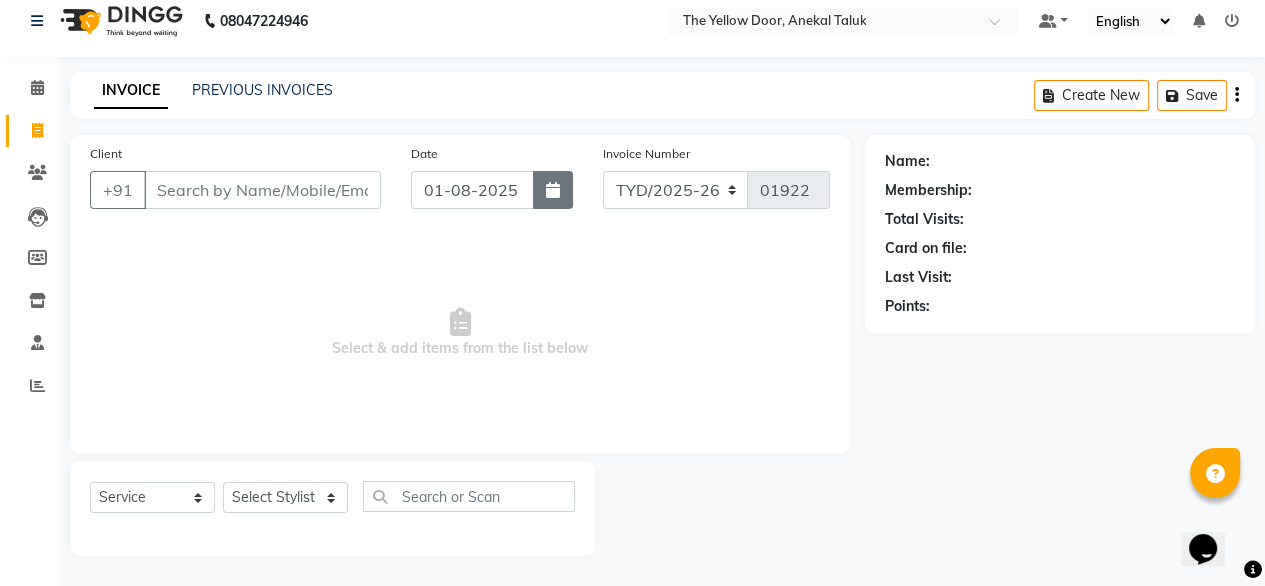 click 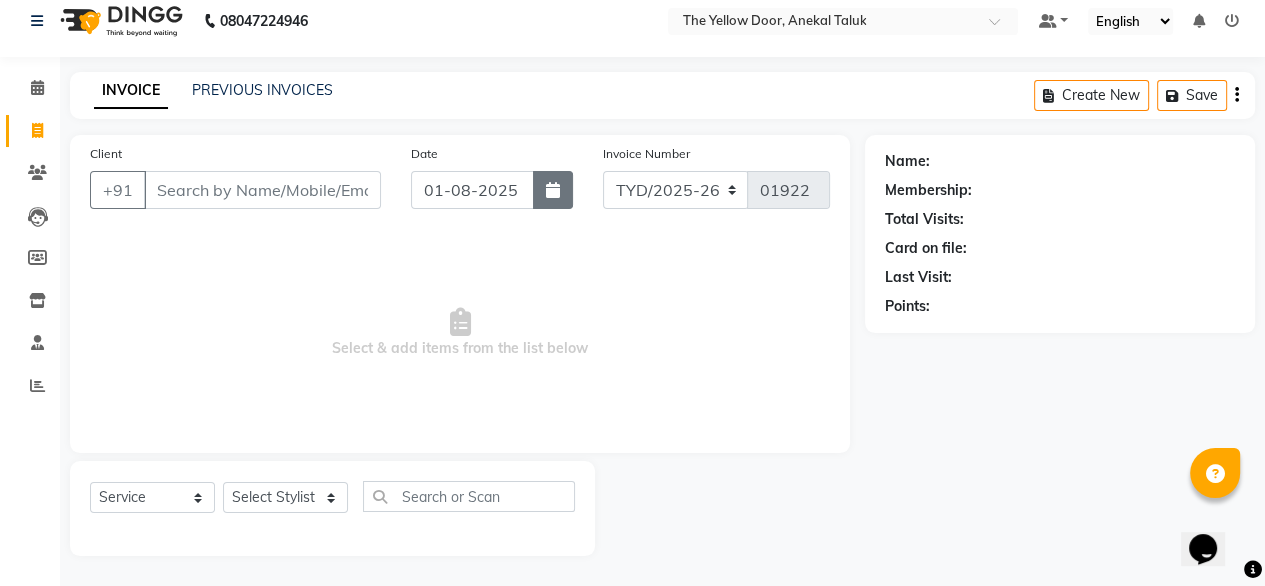 select on "8" 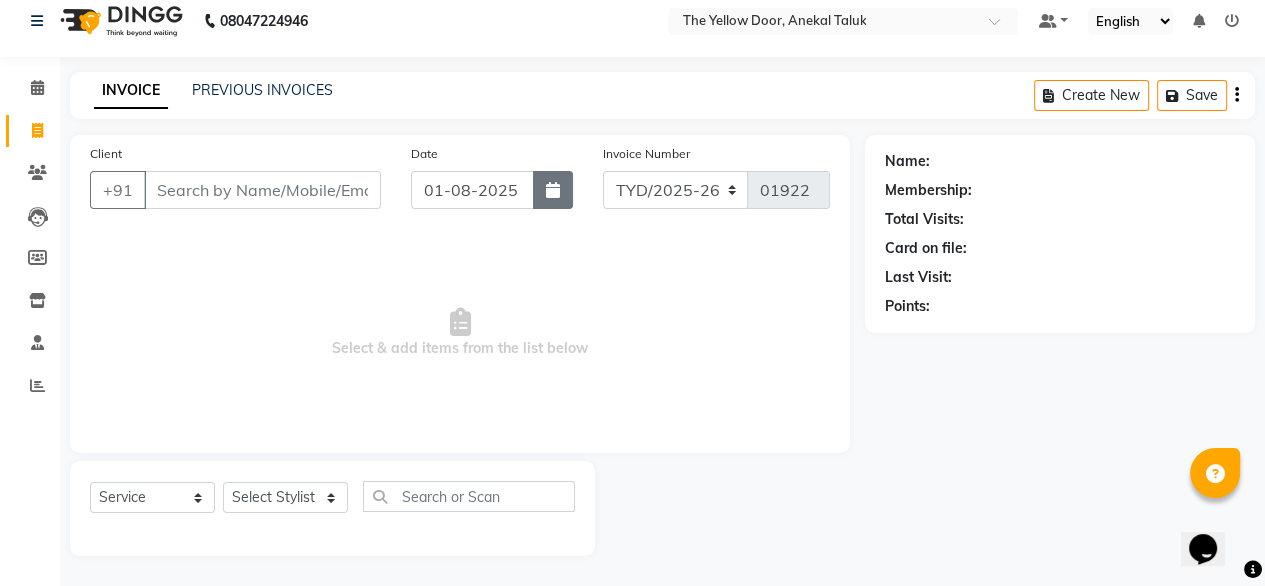 select on "2025" 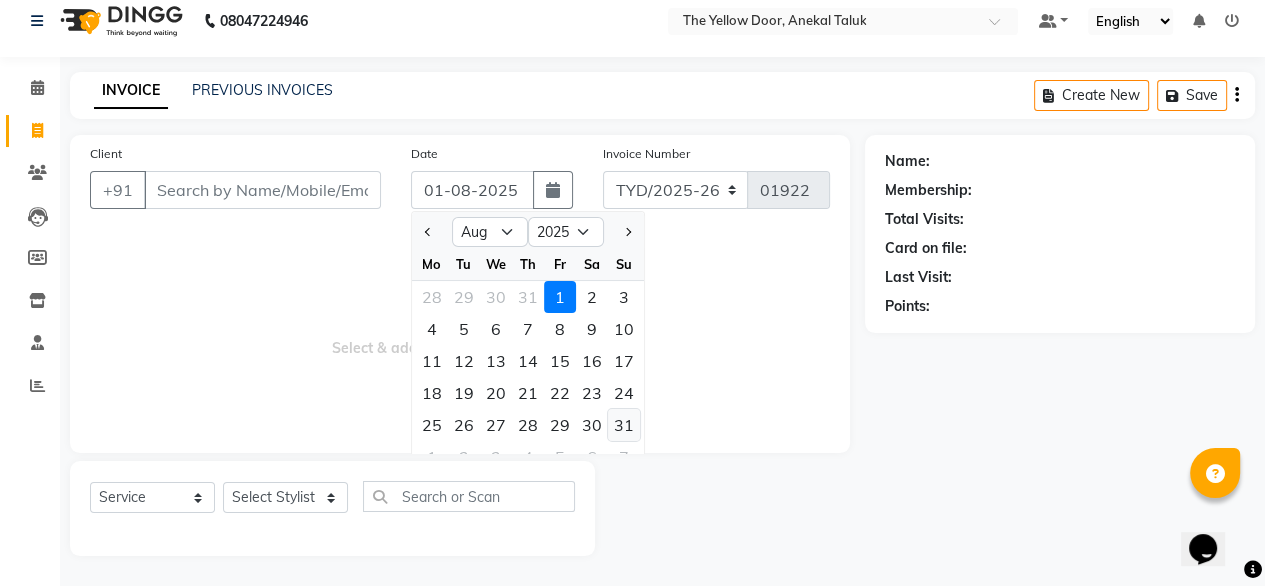 click on "31" 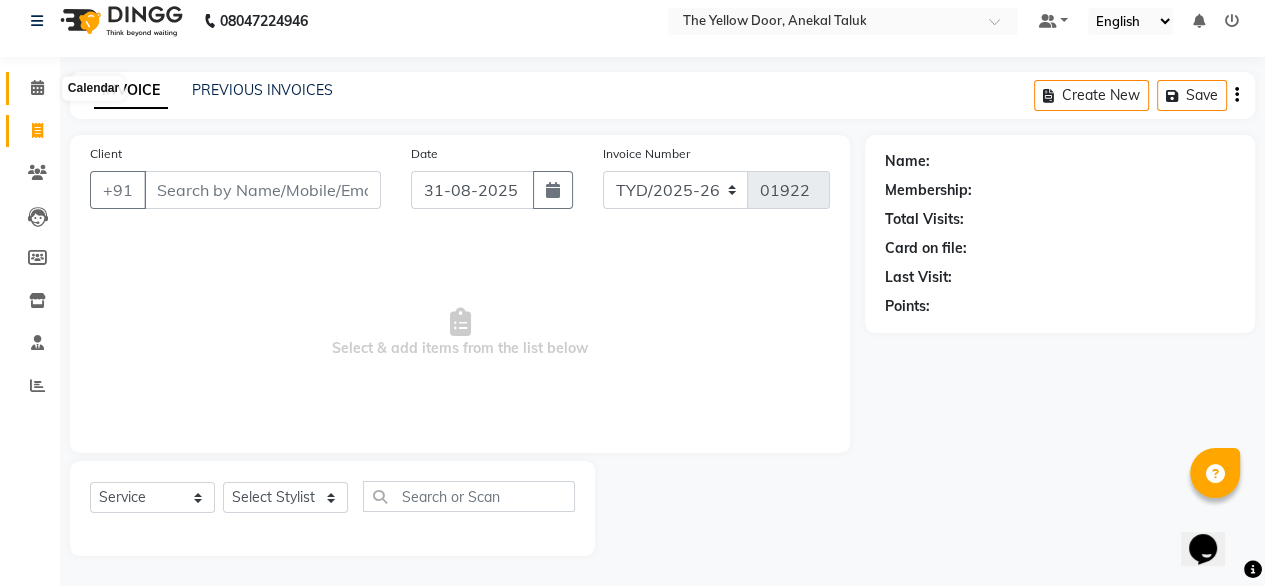 click 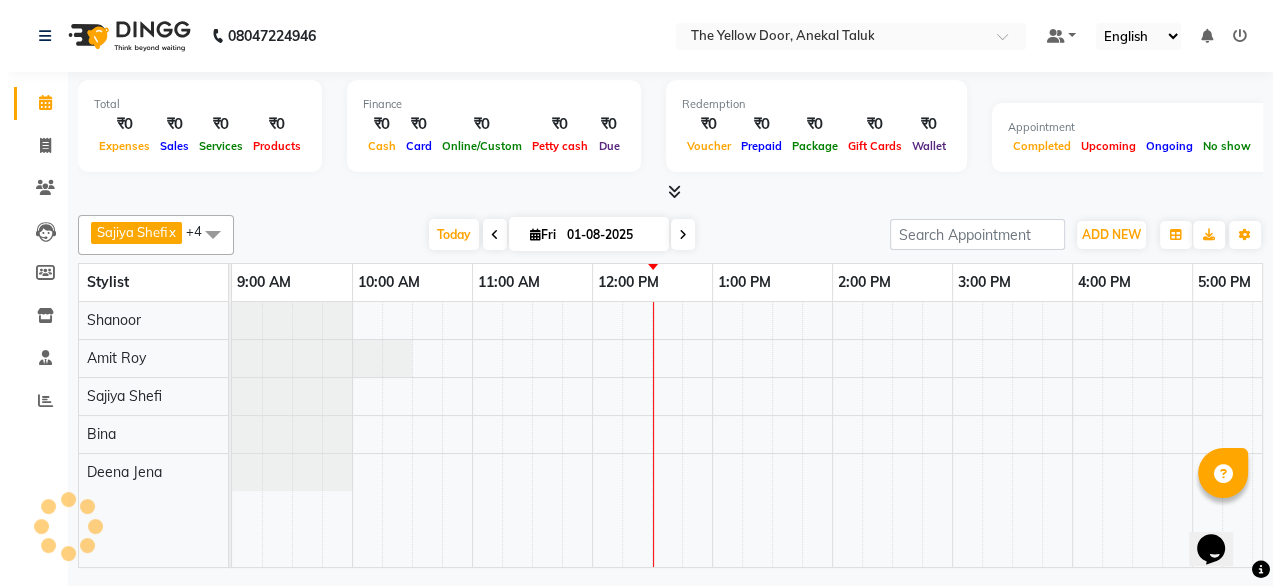 scroll, scrollTop: 0, scrollLeft: 0, axis: both 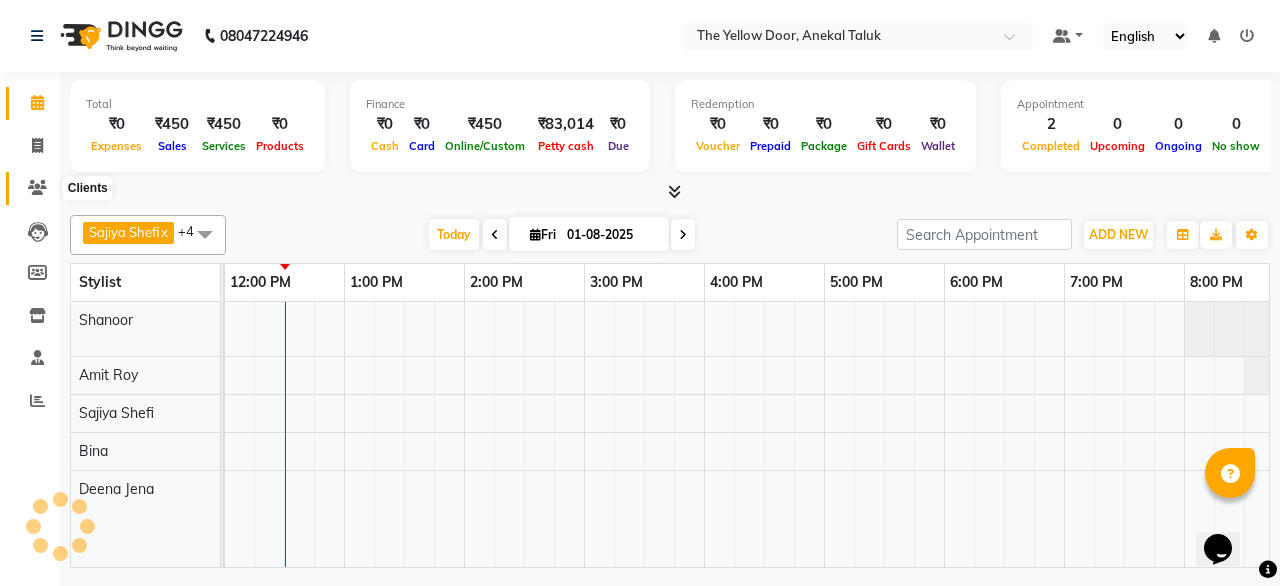 click 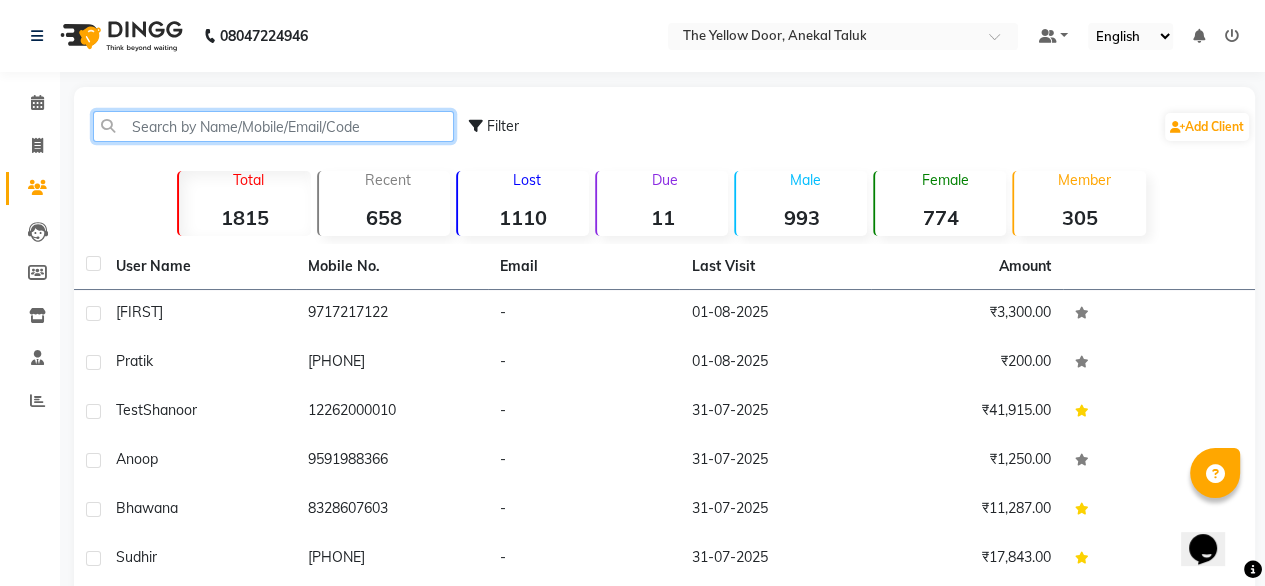 click 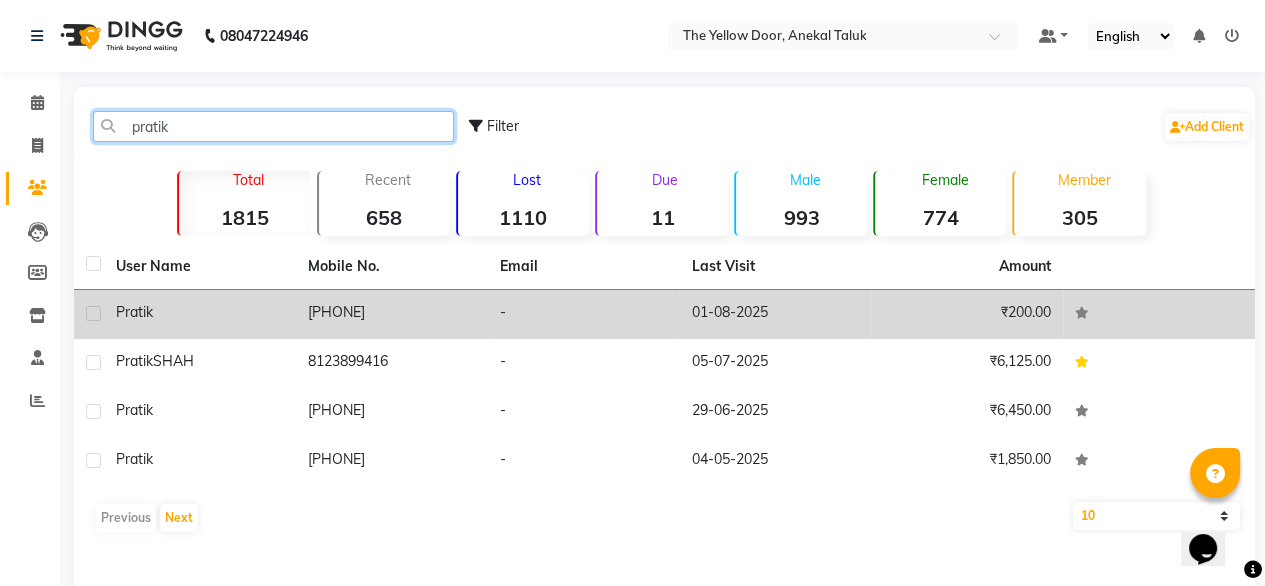 type on "pratik" 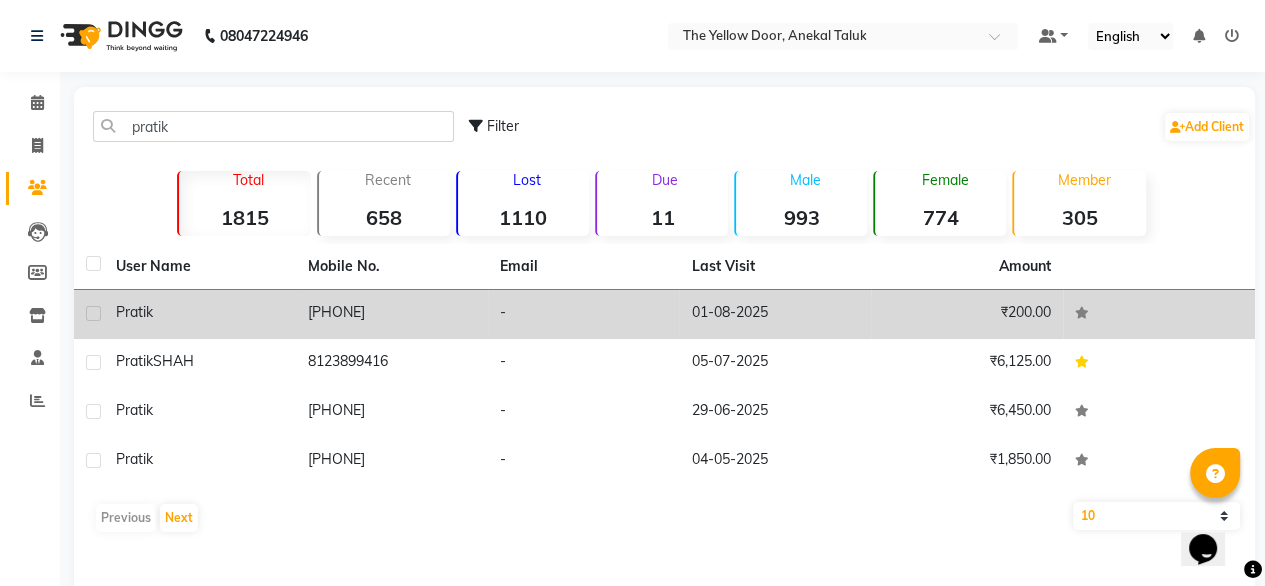 click on "[PHONE]" 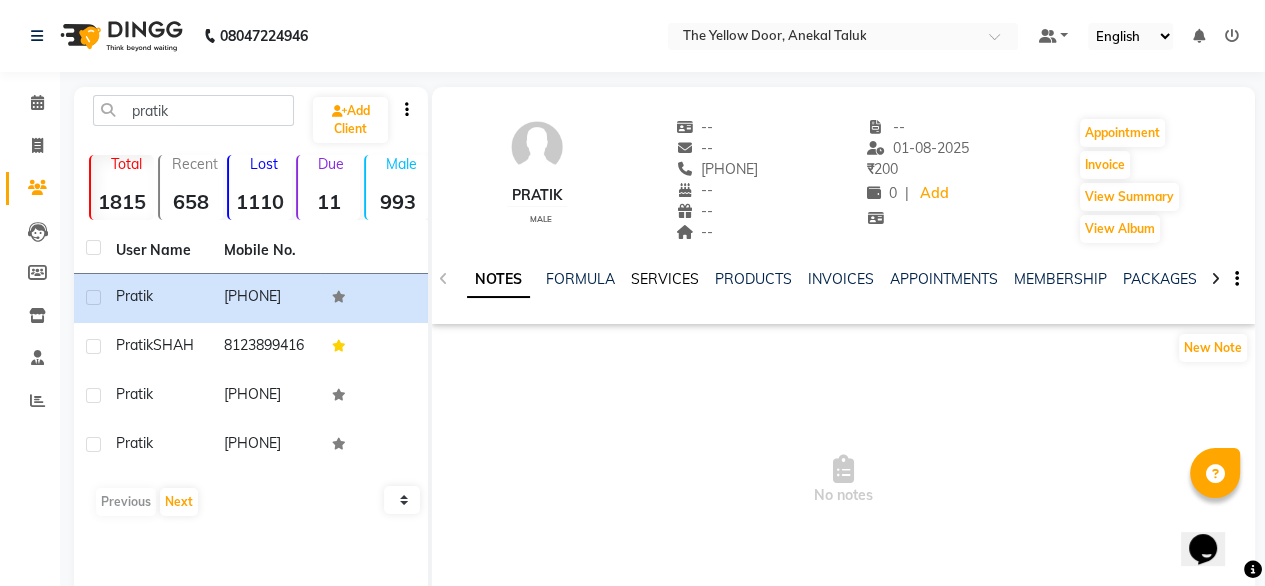 click on "SERVICES" 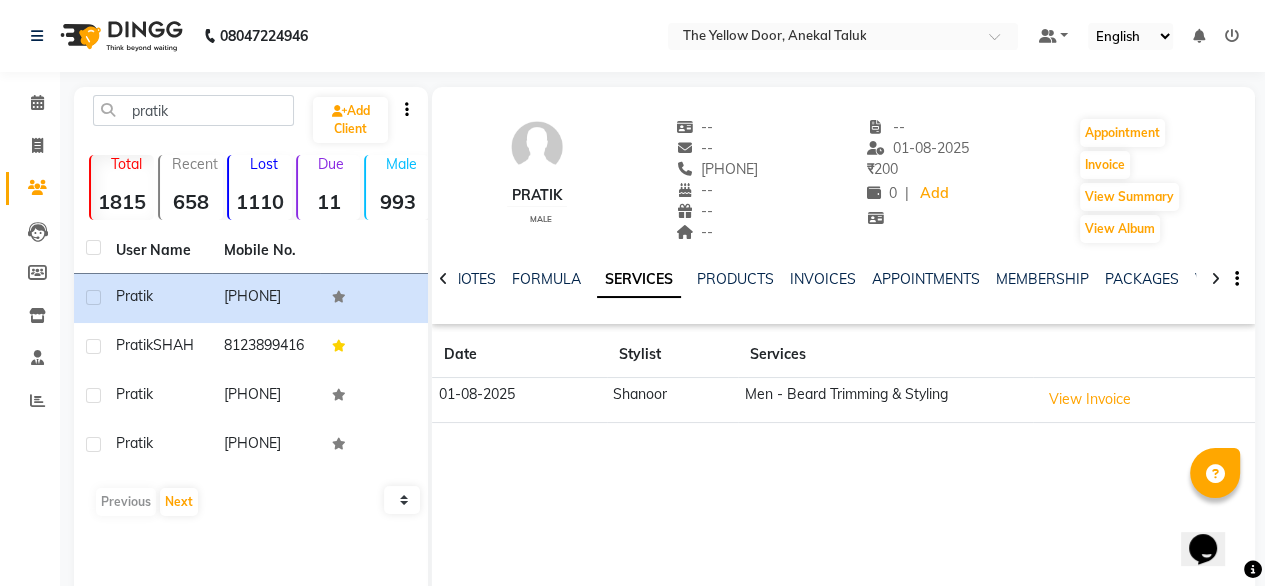 click on "Shanoor" 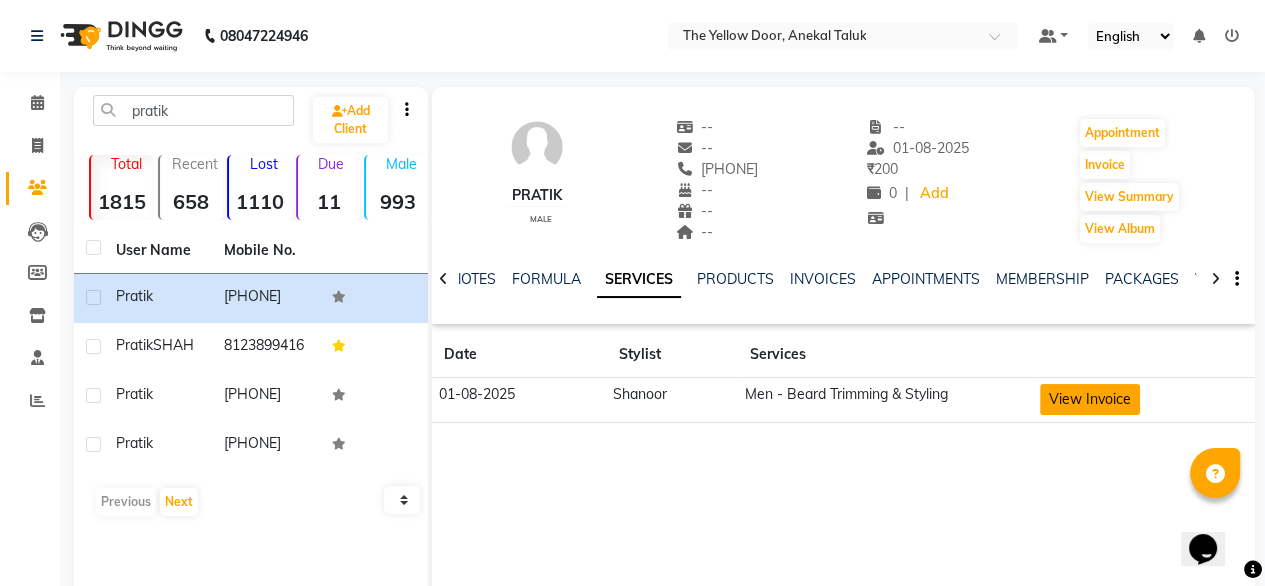 click on "View Invoice" 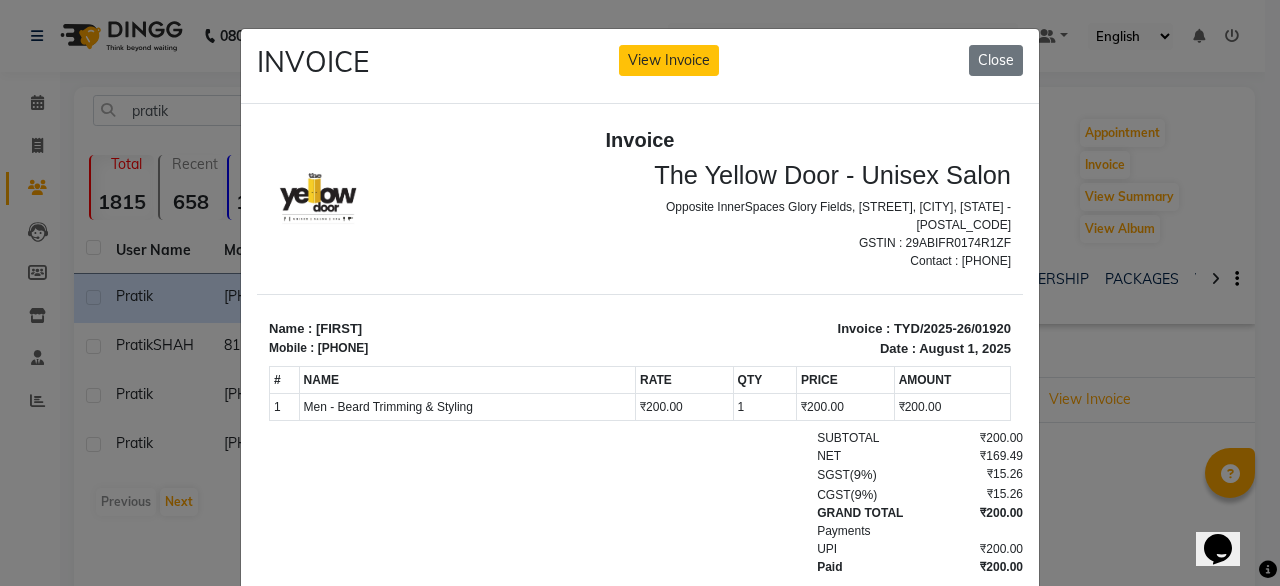 scroll, scrollTop: 15, scrollLeft: 0, axis: vertical 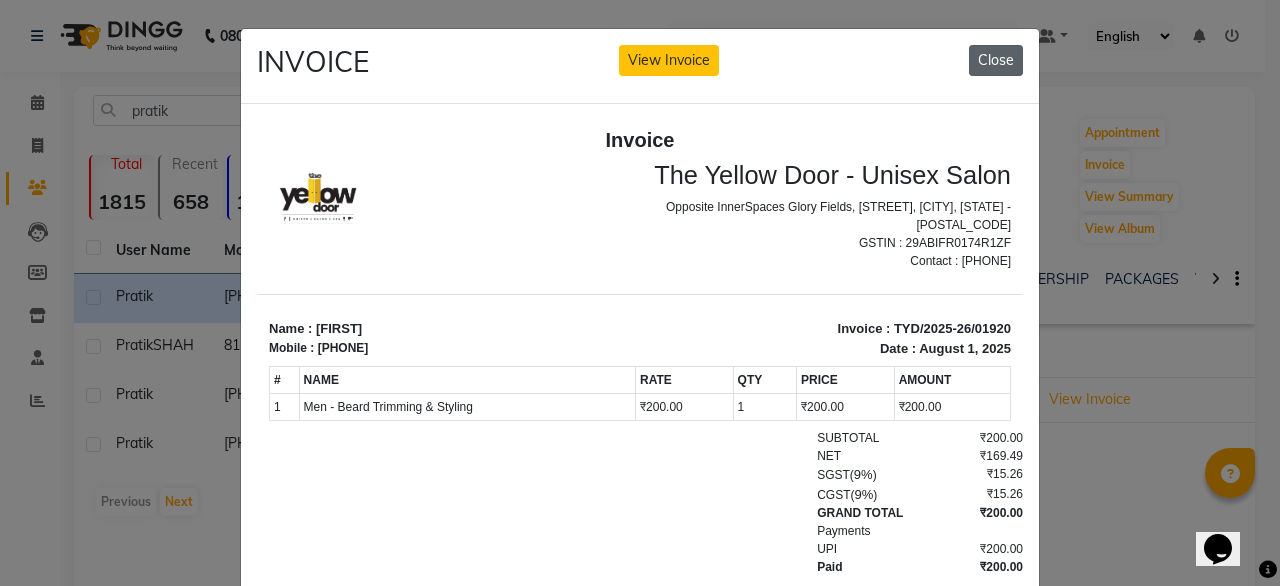 click on "Close" 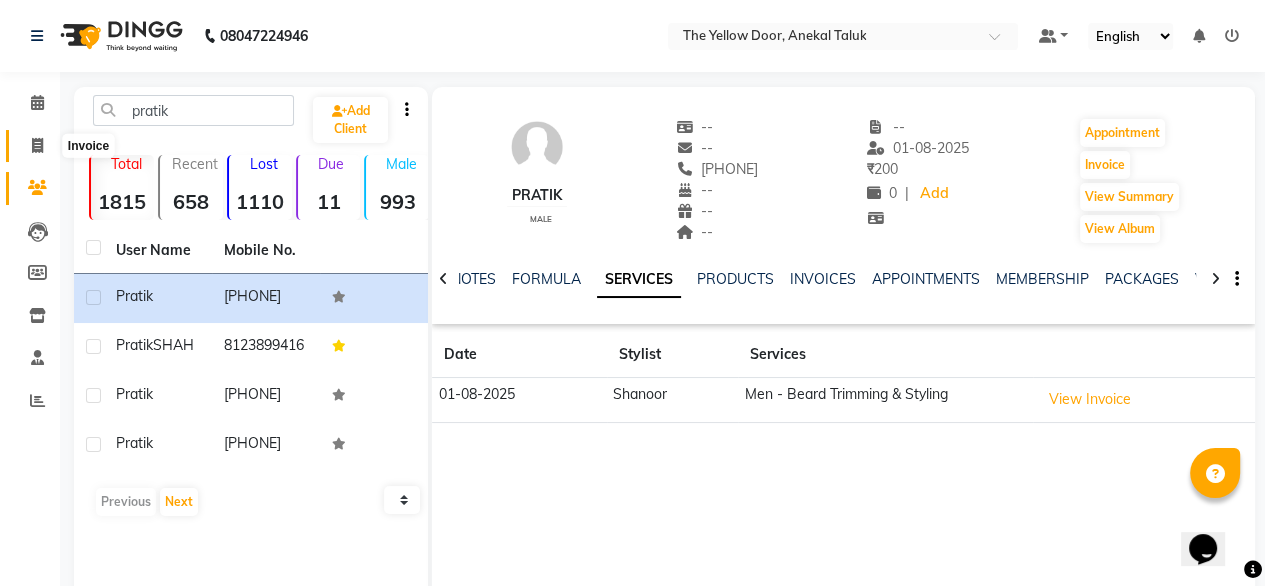 click 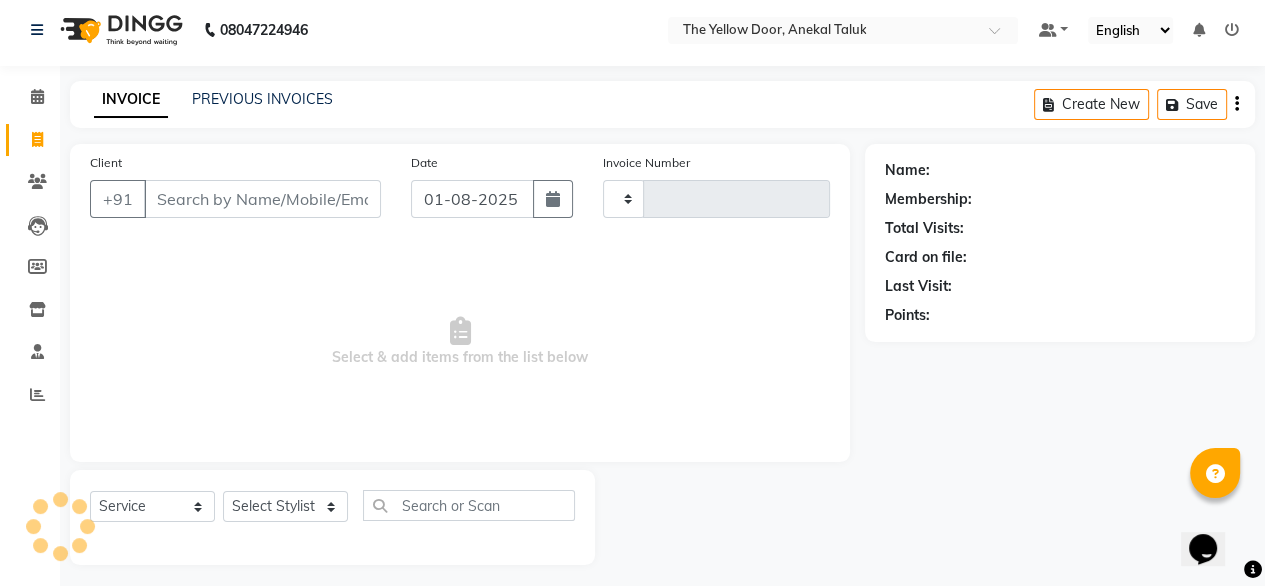 type on "01922" 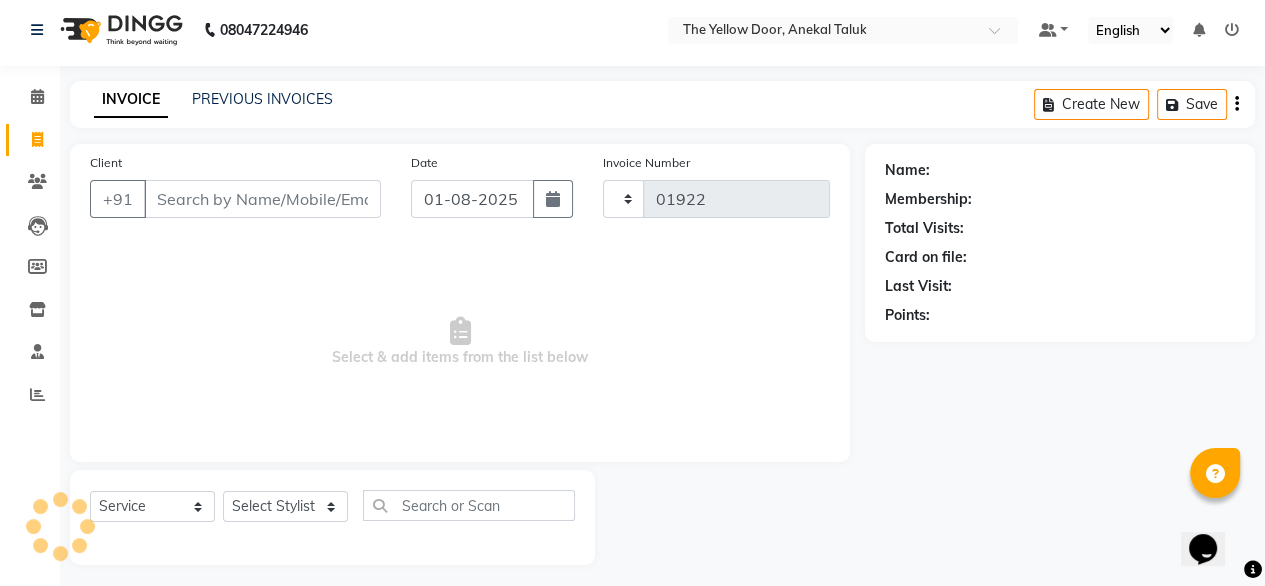 select on "5650" 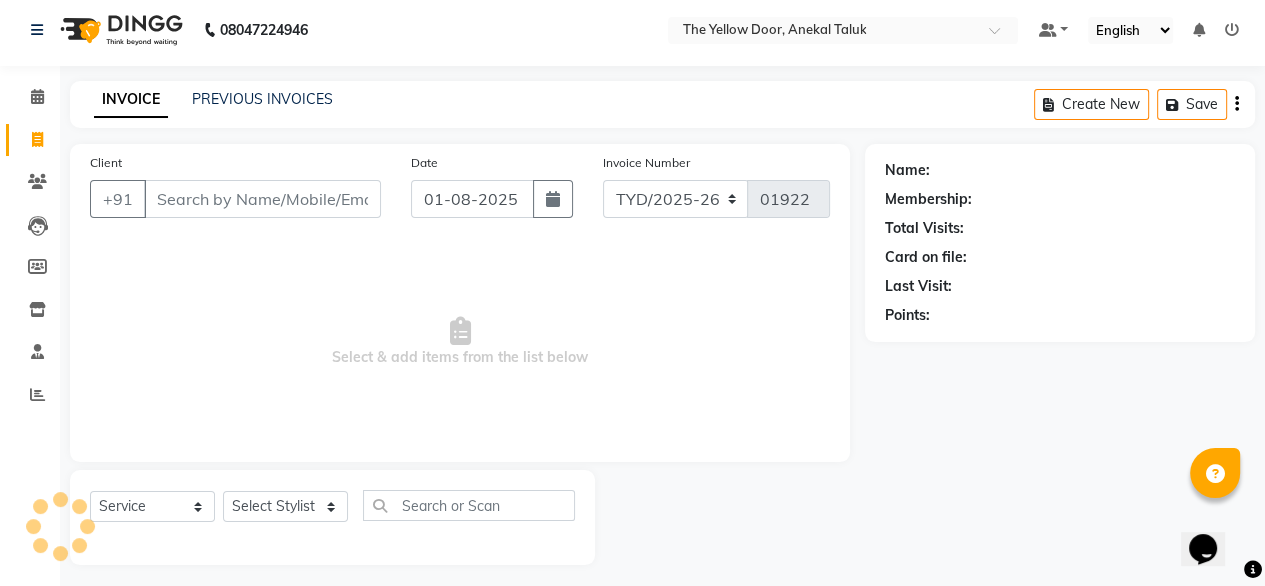 scroll, scrollTop: 16, scrollLeft: 0, axis: vertical 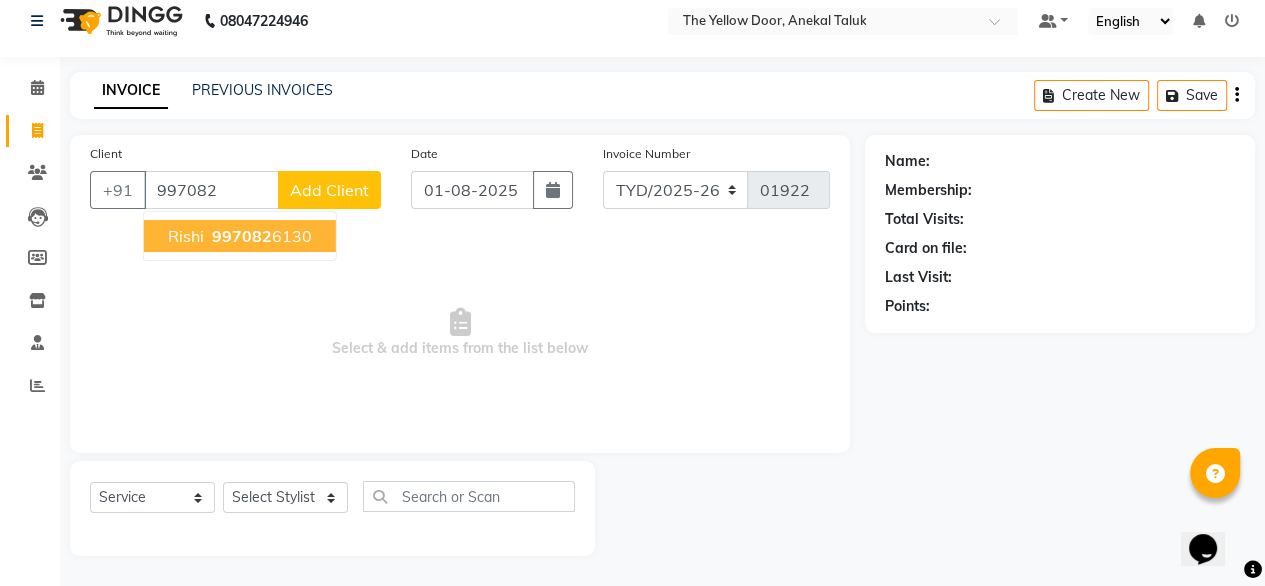 click on "[PHONE]" at bounding box center (260, 236) 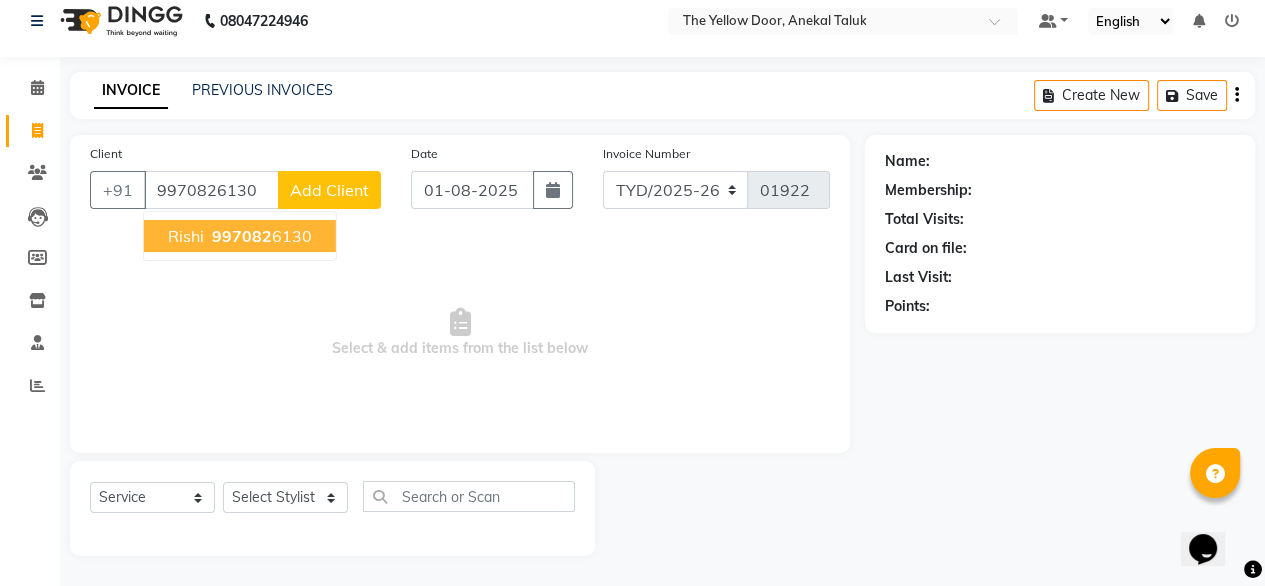 type on "9970826130" 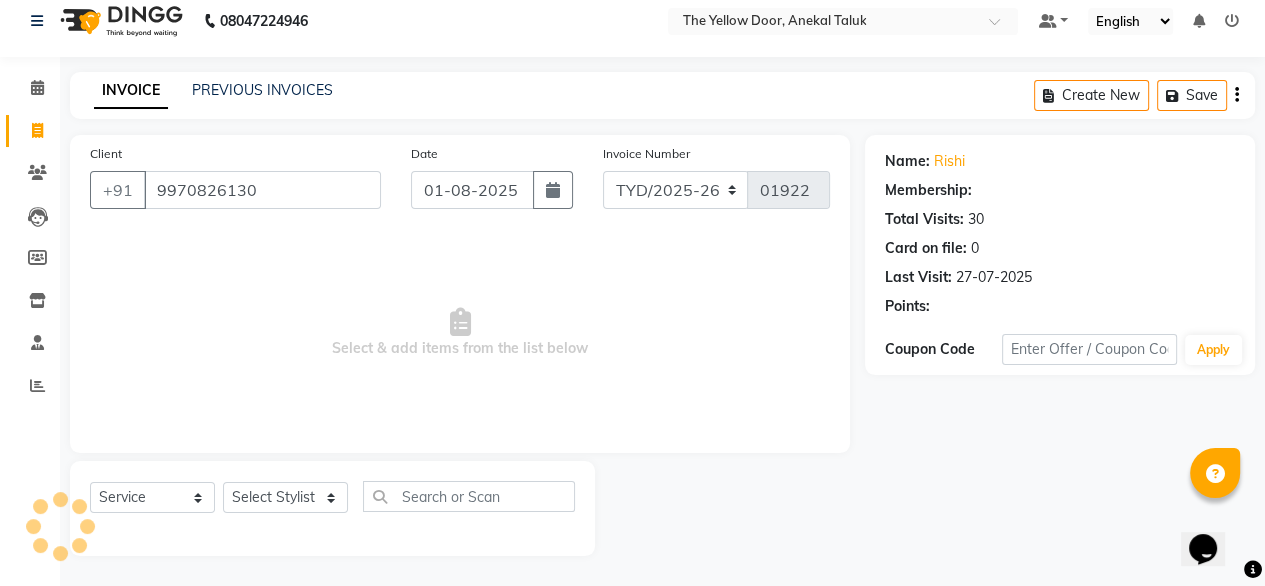 click on "Select & add items from the list below" at bounding box center (460, 333) 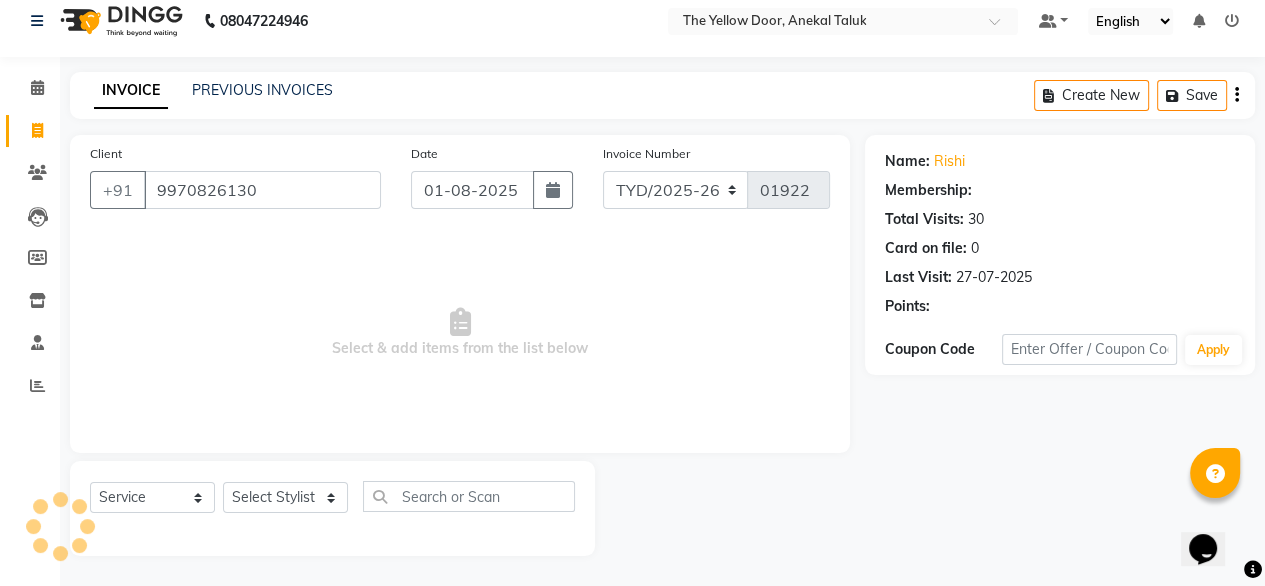 select on "1: Object" 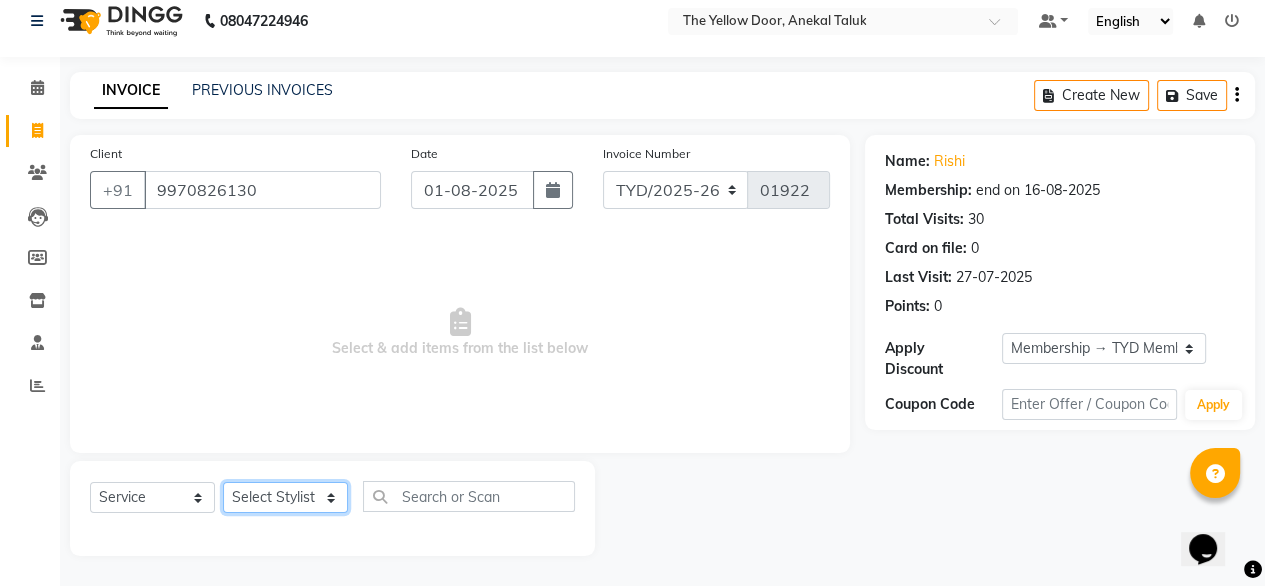 drag, startPoint x: 247, startPoint y: 492, endPoint x: 248, endPoint y: 441, distance: 51.009804 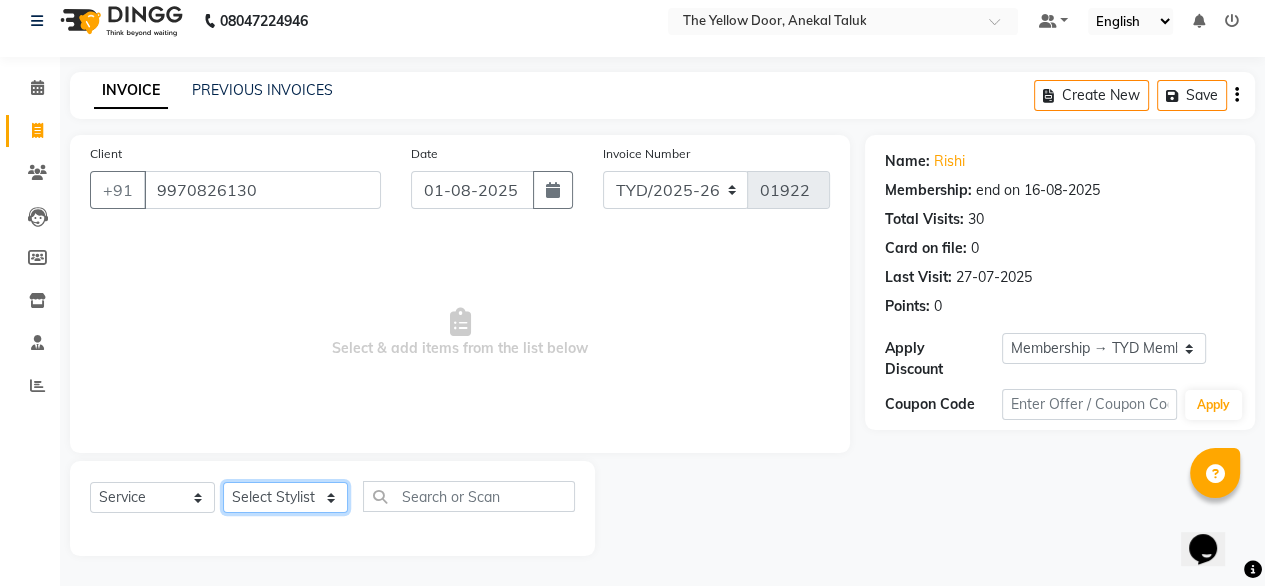 click on "Client +[COUNTRY_CODE] [PHONE] Date [DATE] Invoice Number TYD/2025-26 V/2025-26 01922 Select & add items from the list below Select Service Product Membership Package Voucher Prepaid Gift Card Select Stylist [FIRST] [LAST] [TITLE] [FIRST] [LAST] [TITLE] [FIRST] [LAST] [TITLE] [FIRST] [LAST] [TITLE] [FIRST] [LAST] [TITLE]" 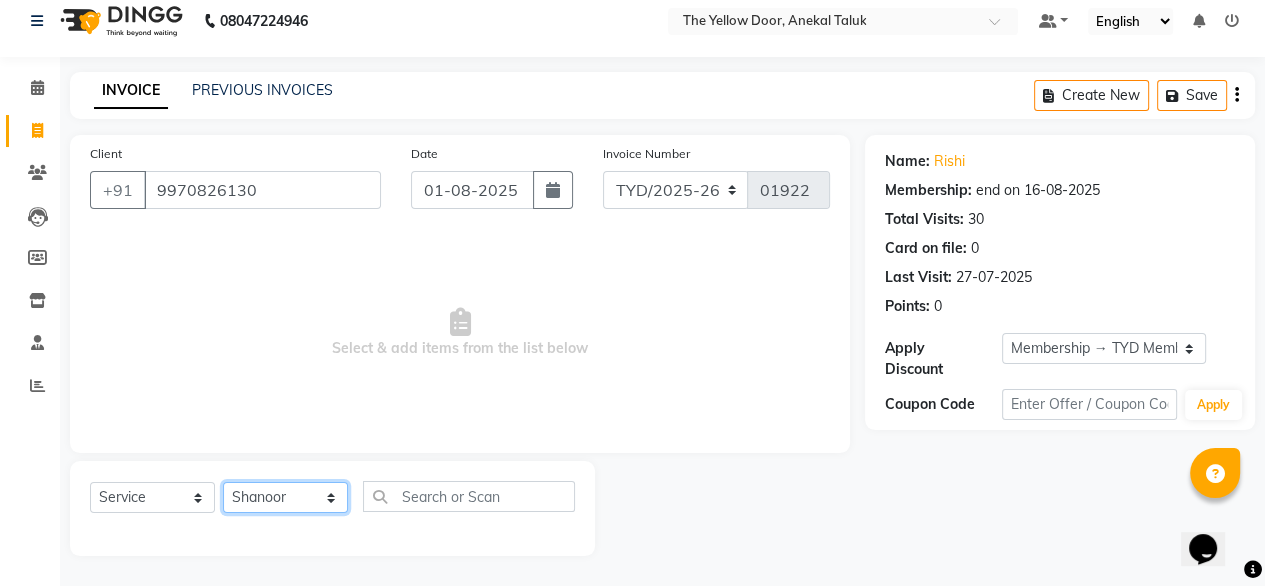 click on "Select Stylist Amit Roy Bina Deena Jena Housekeeping Manager Sajiya Shefi Shanoor Shri" 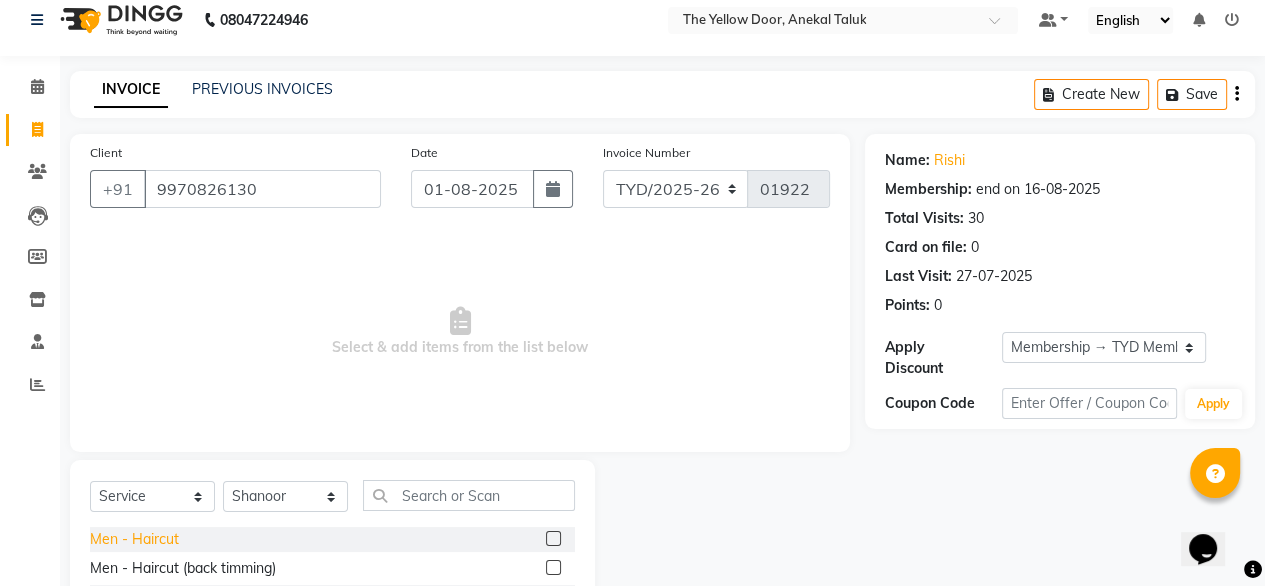 click on "Men - Haircut" 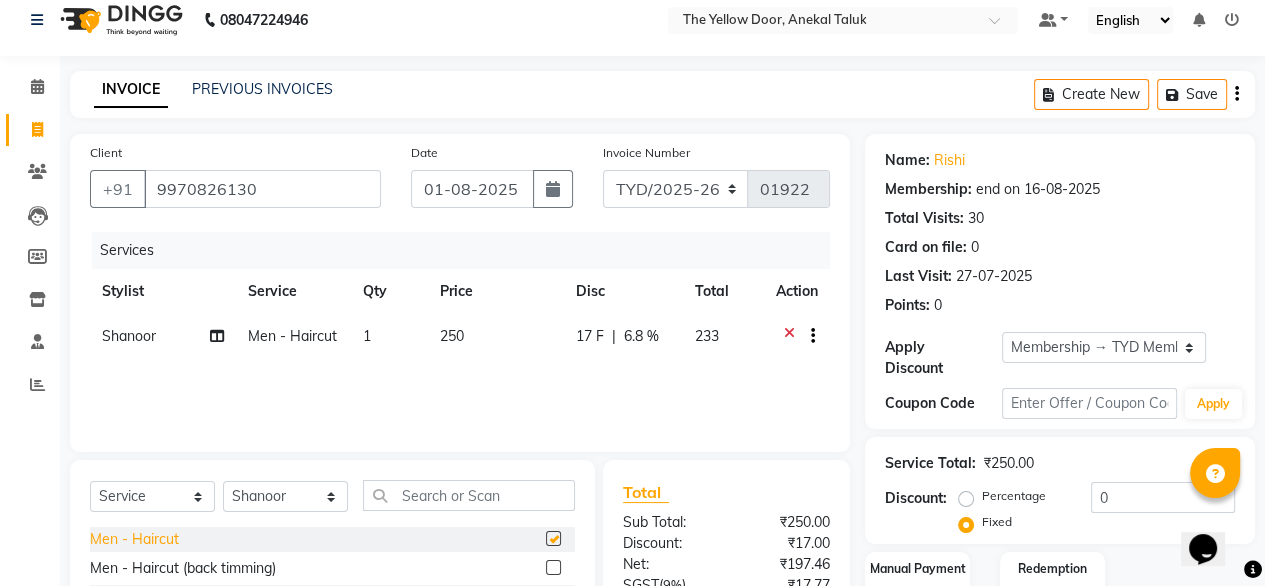 checkbox on "false" 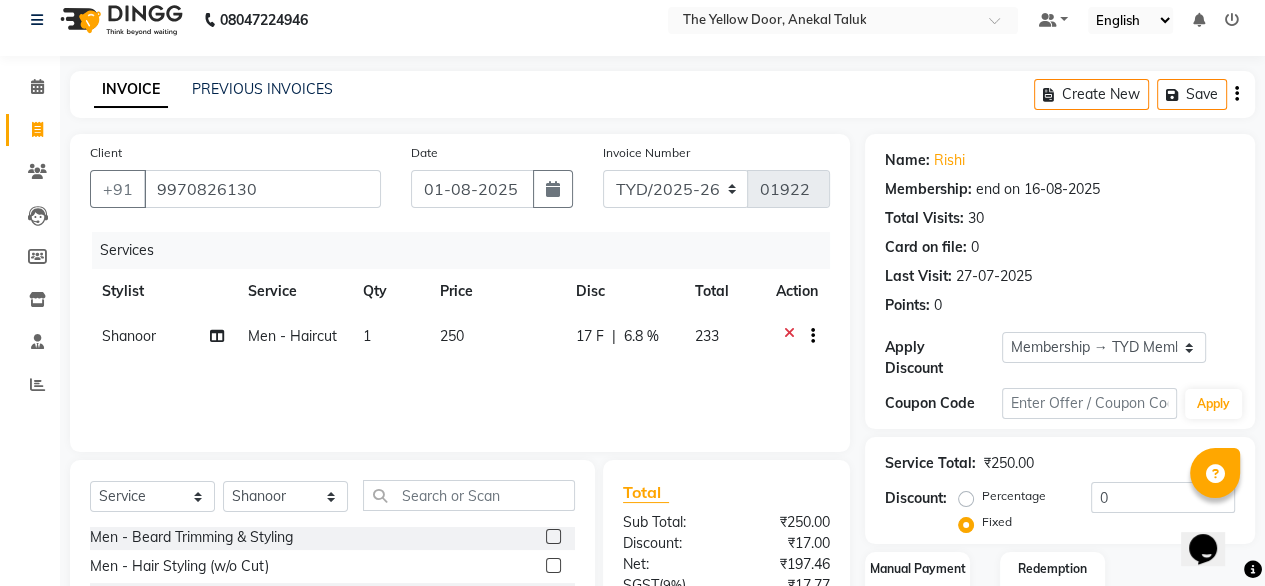 scroll, scrollTop: 232, scrollLeft: 0, axis: vertical 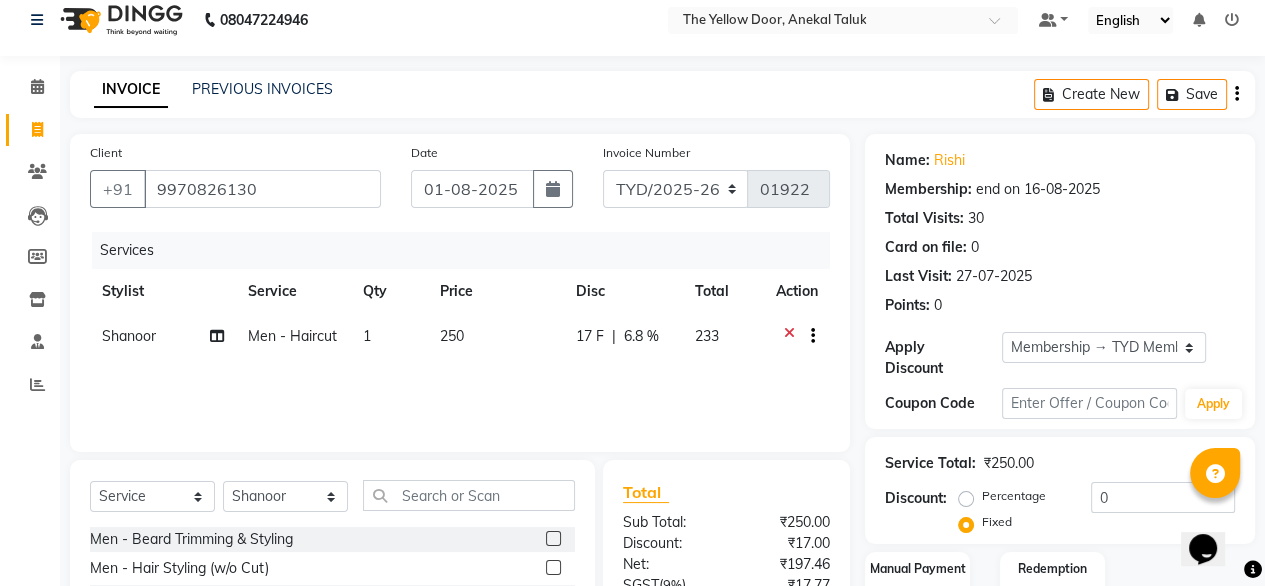 click on "Men - Beard Trimming & Styling" 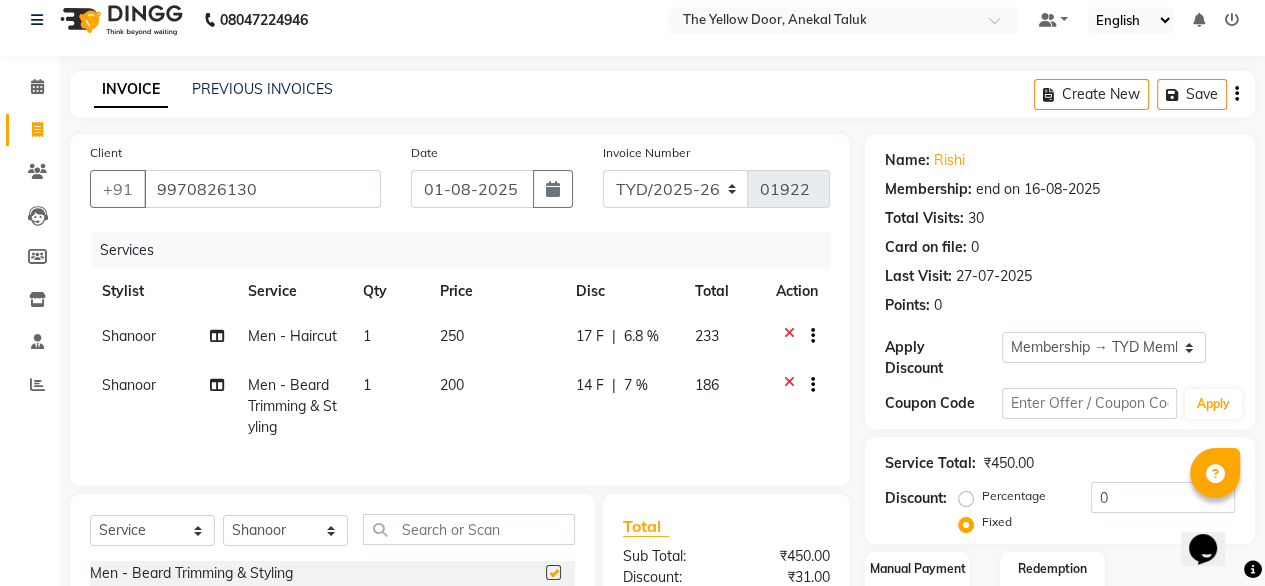 checkbox on "false" 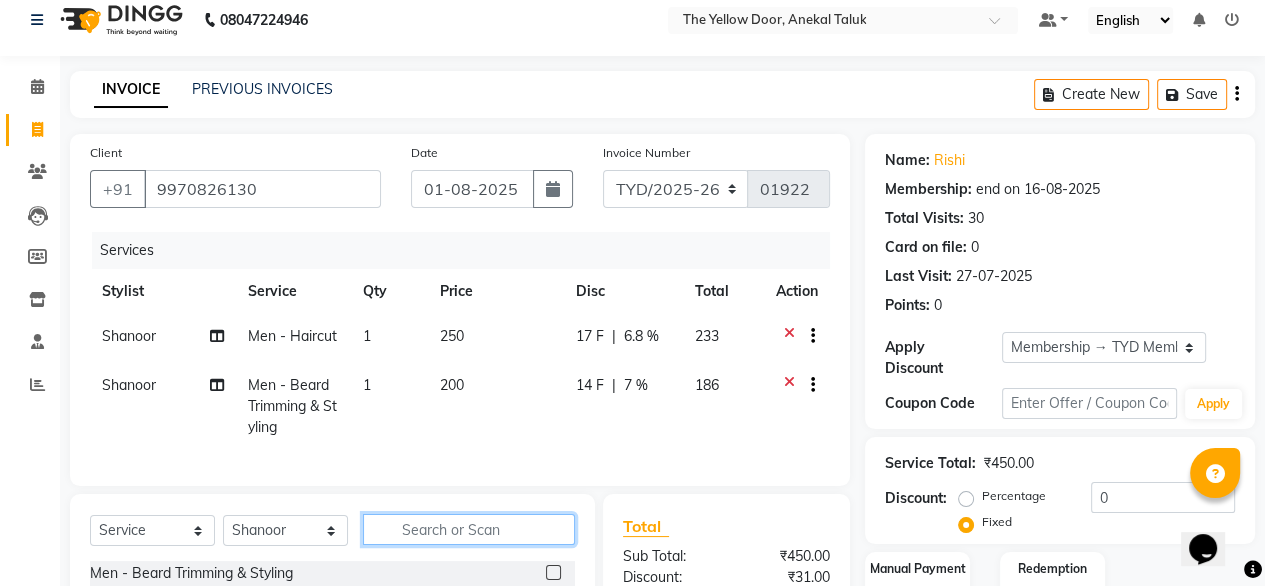click 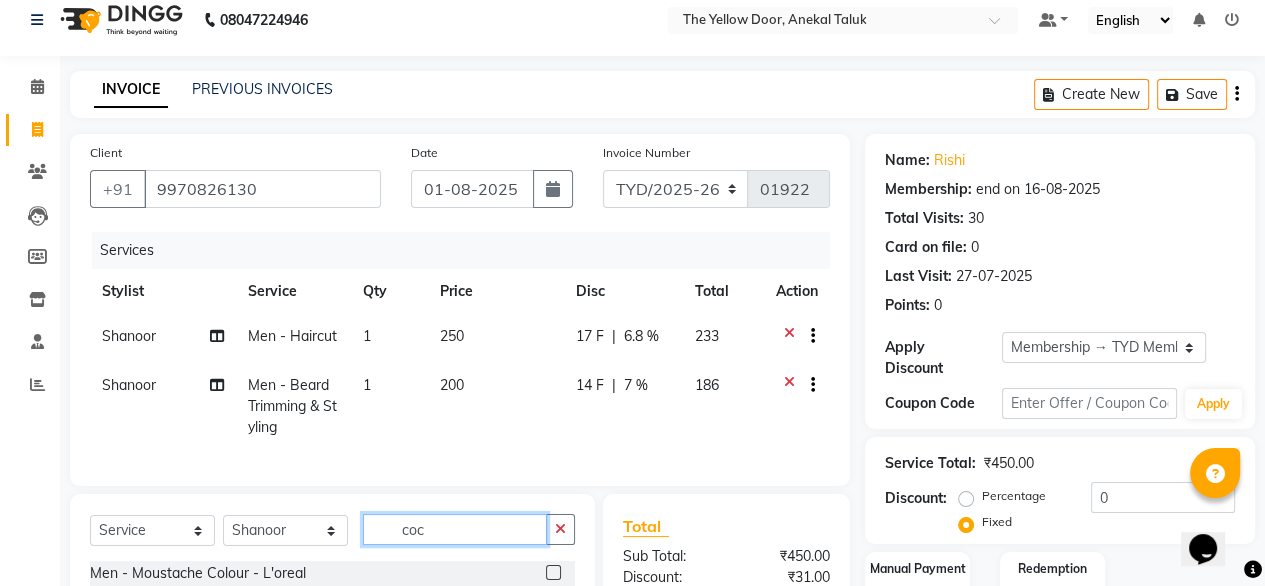 scroll, scrollTop: 0, scrollLeft: 0, axis: both 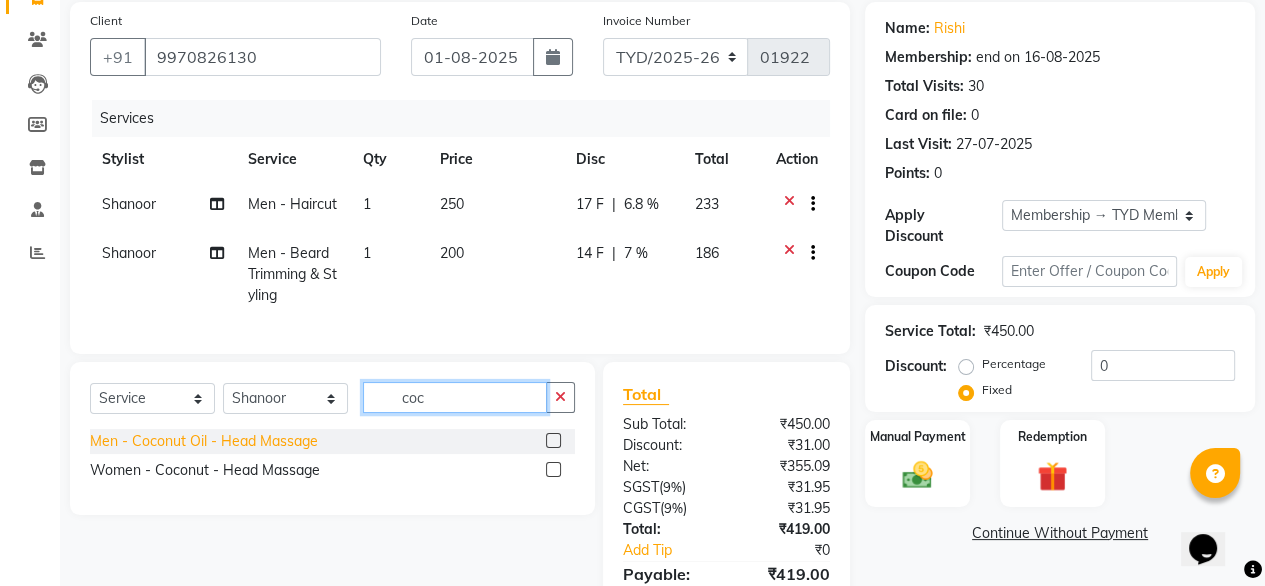 type on "coc" 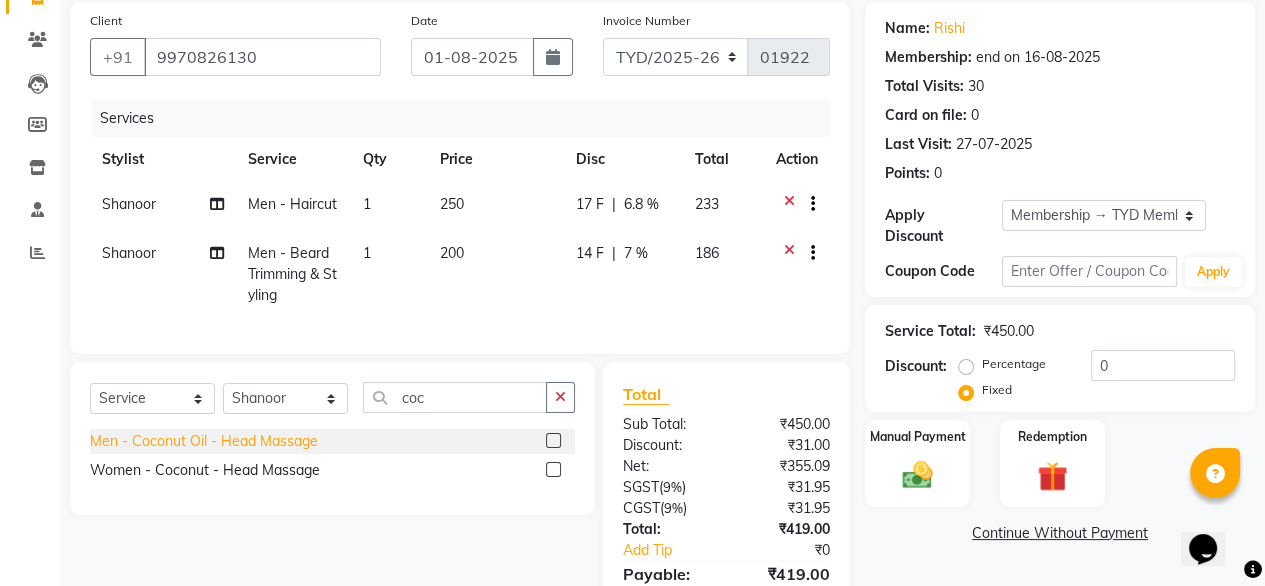 click on "Men - Coconut Oil - Head Massage" 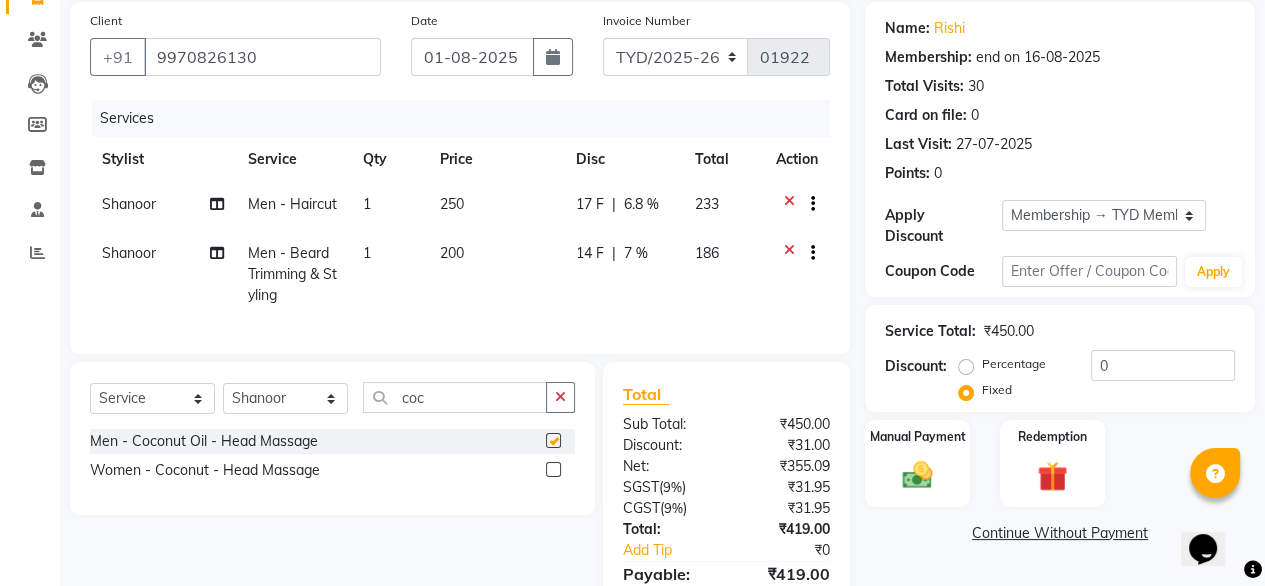 checkbox on "false" 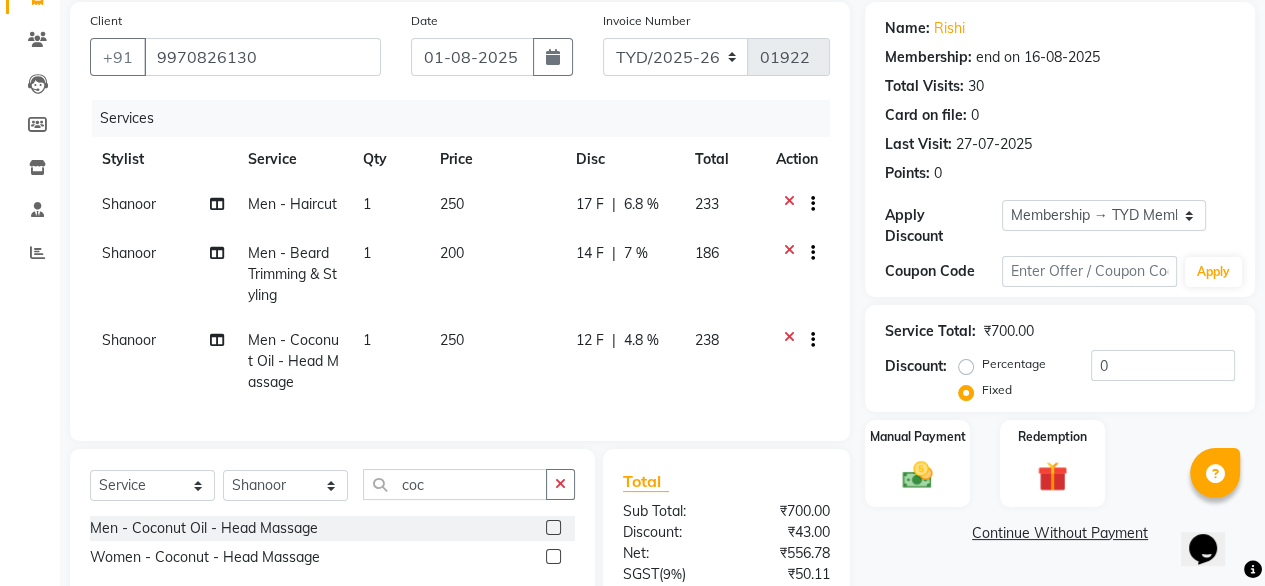 scroll, scrollTop: 283, scrollLeft: 0, axis: vertical 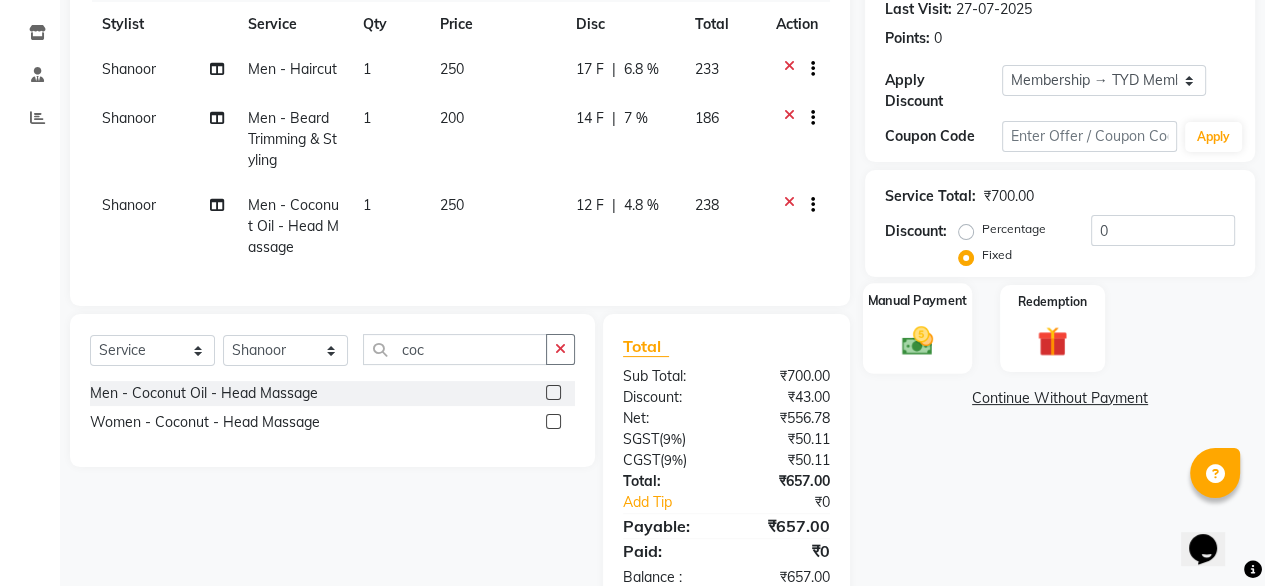 click on "Manual Payment" 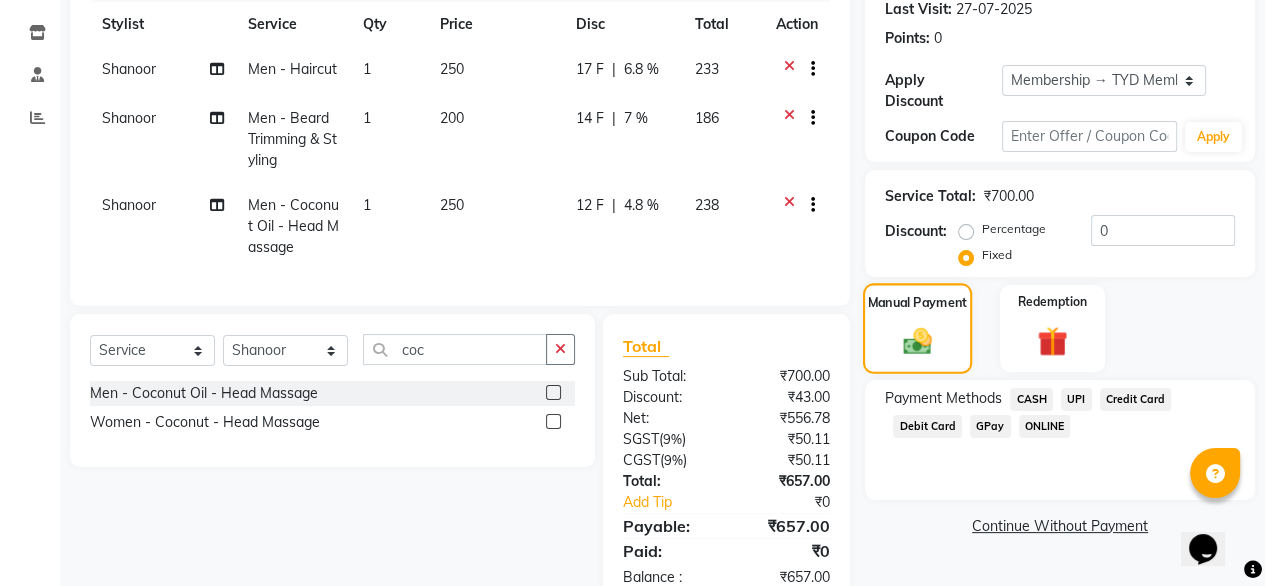 scroll, scrollTop: 351, scrollLeft: 0, axis: vertical 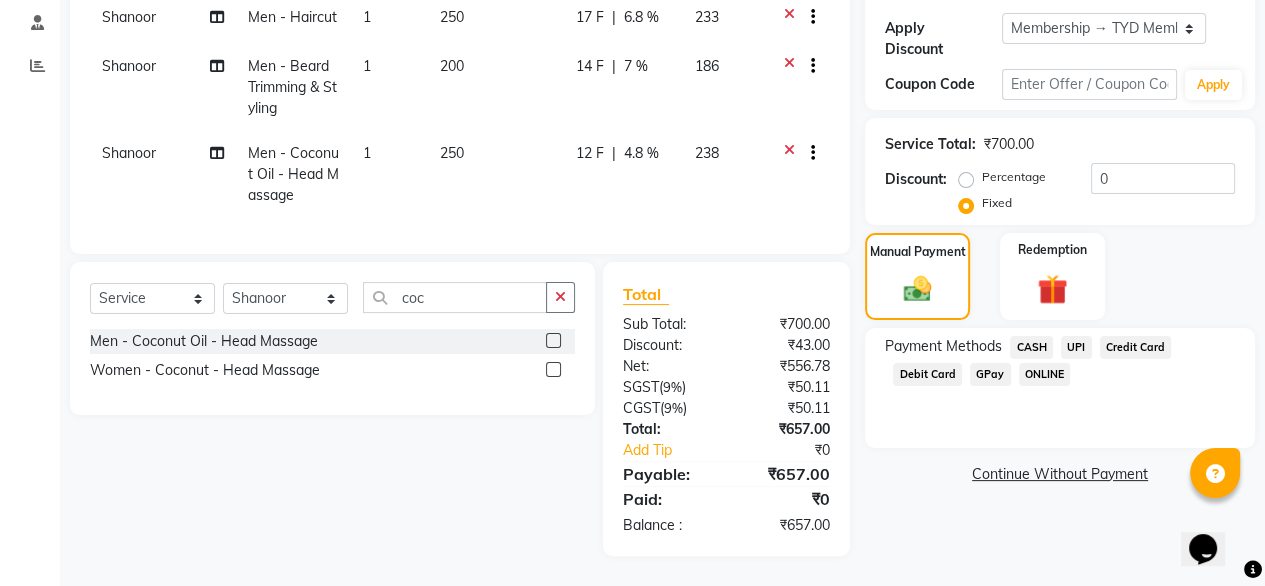 click on "UPI" 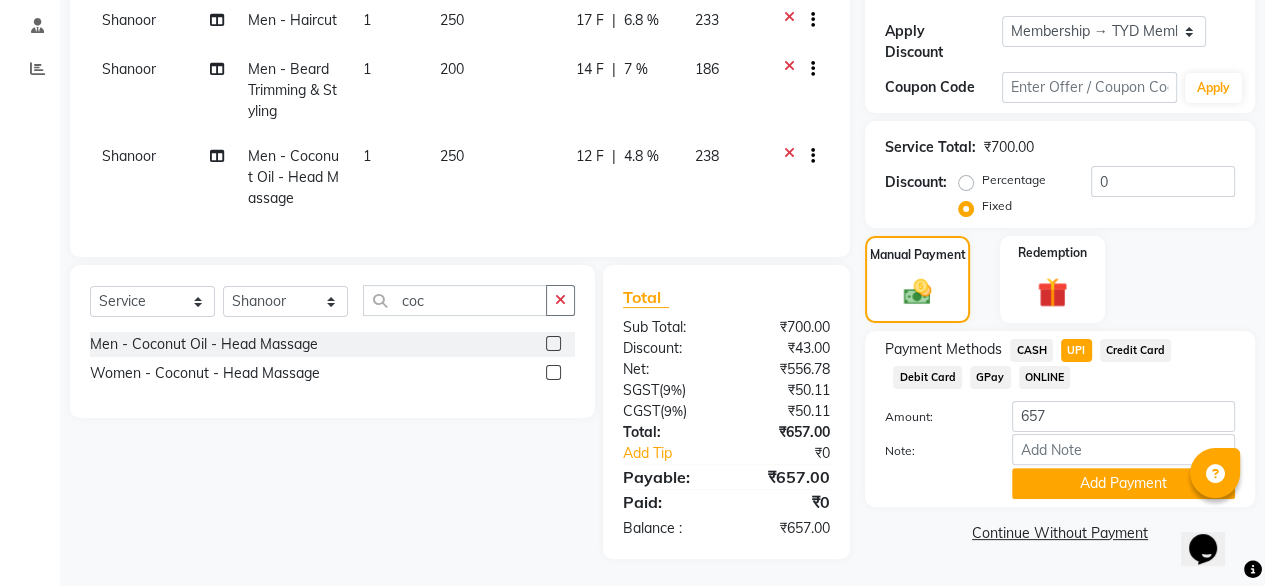 scroll, scrollTop: 351, scrollLeft: 0, axis: vertical 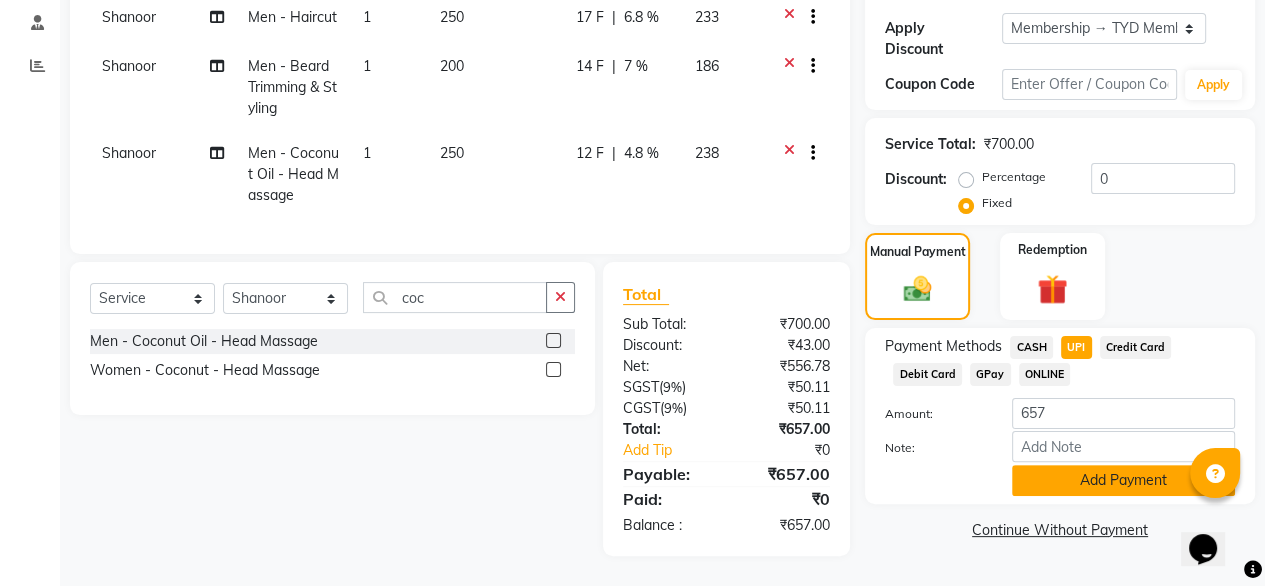 click on "Add Payment" 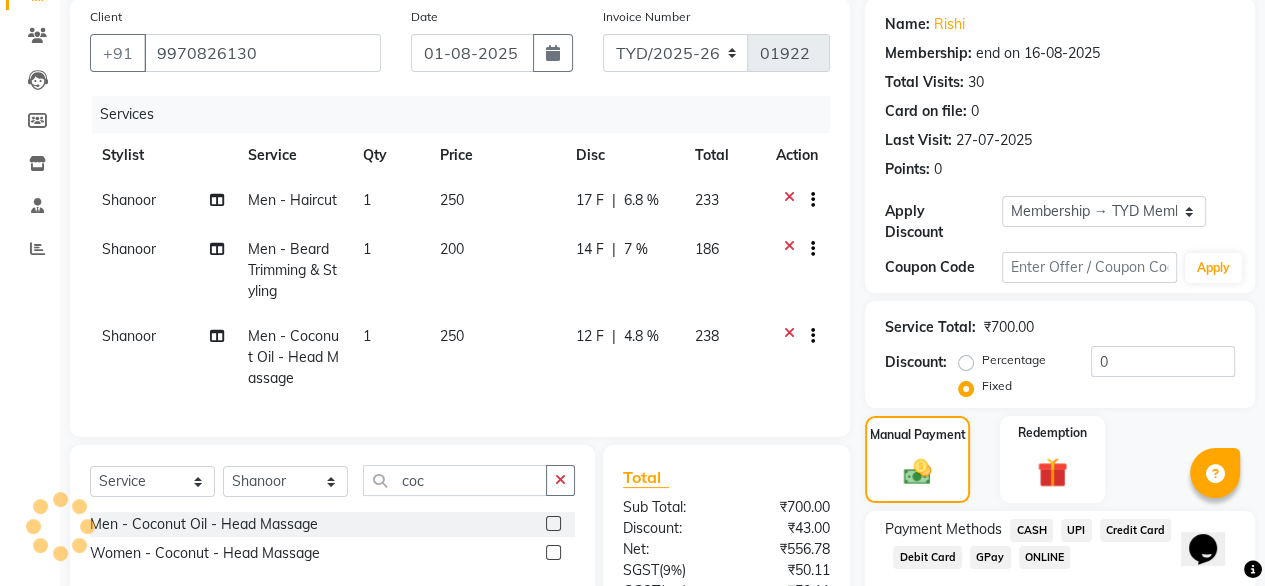 scroll, scrollTop: 200, scrollLeft: 0, axis: vertical 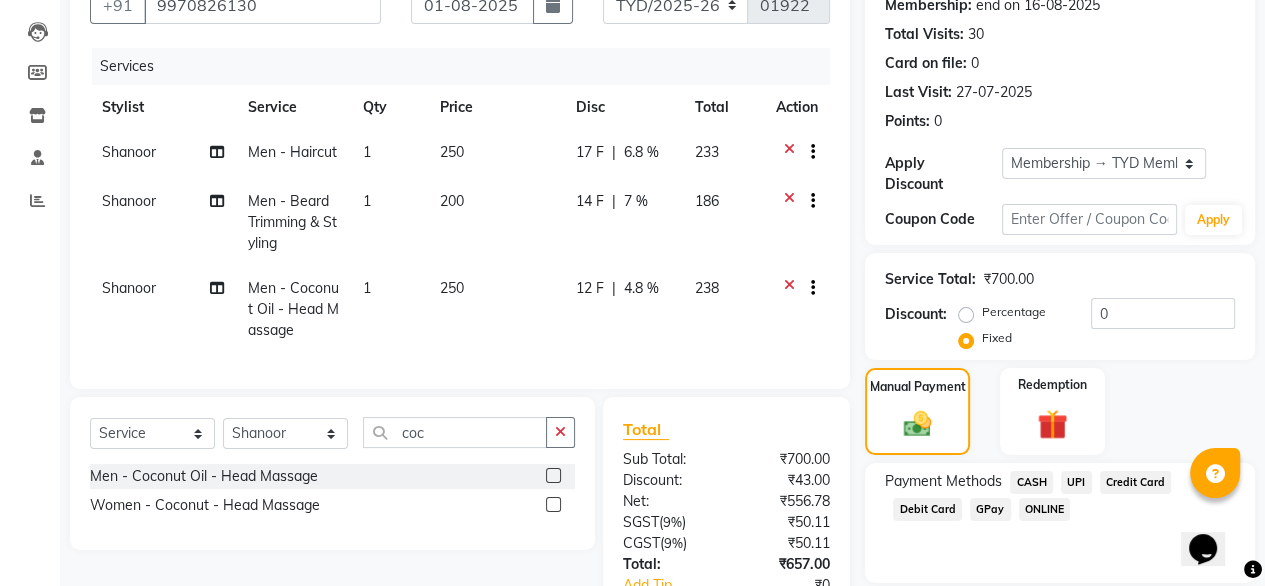 click on "UPI" 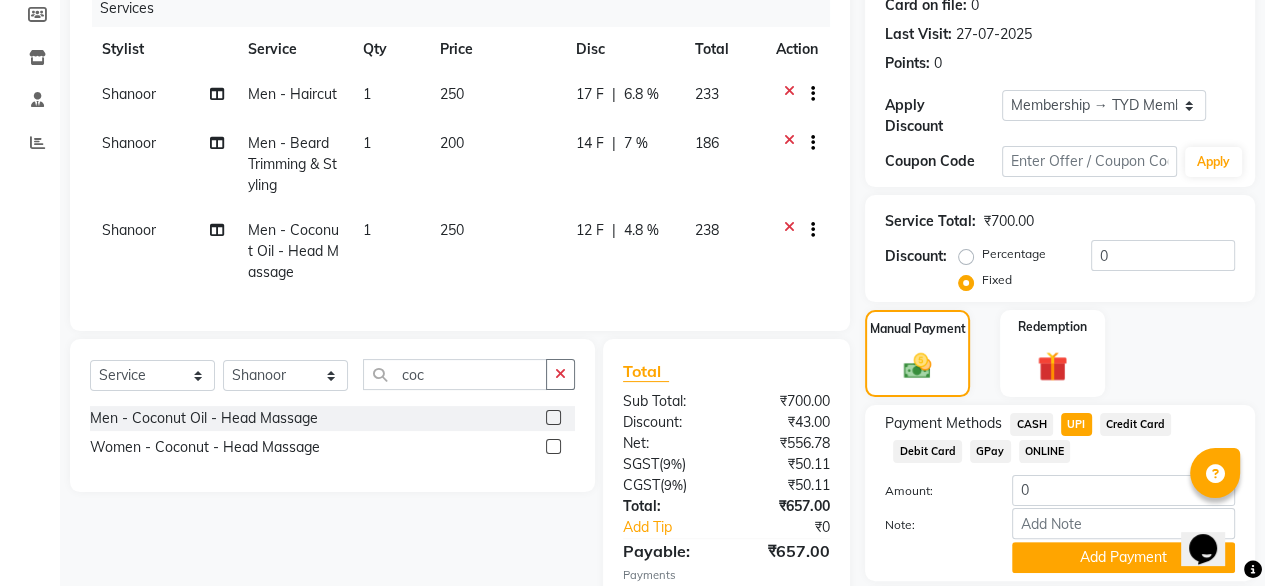 scroll, scrollTop: 424, scrollLeft: 0, axis: vertical 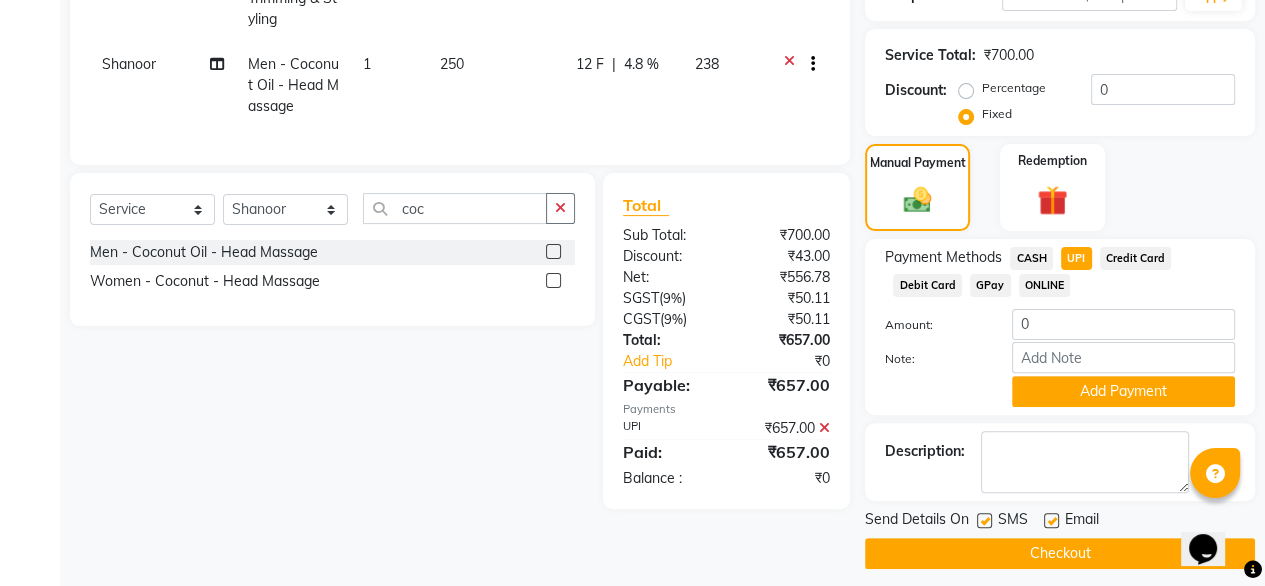 click on "Checkout" 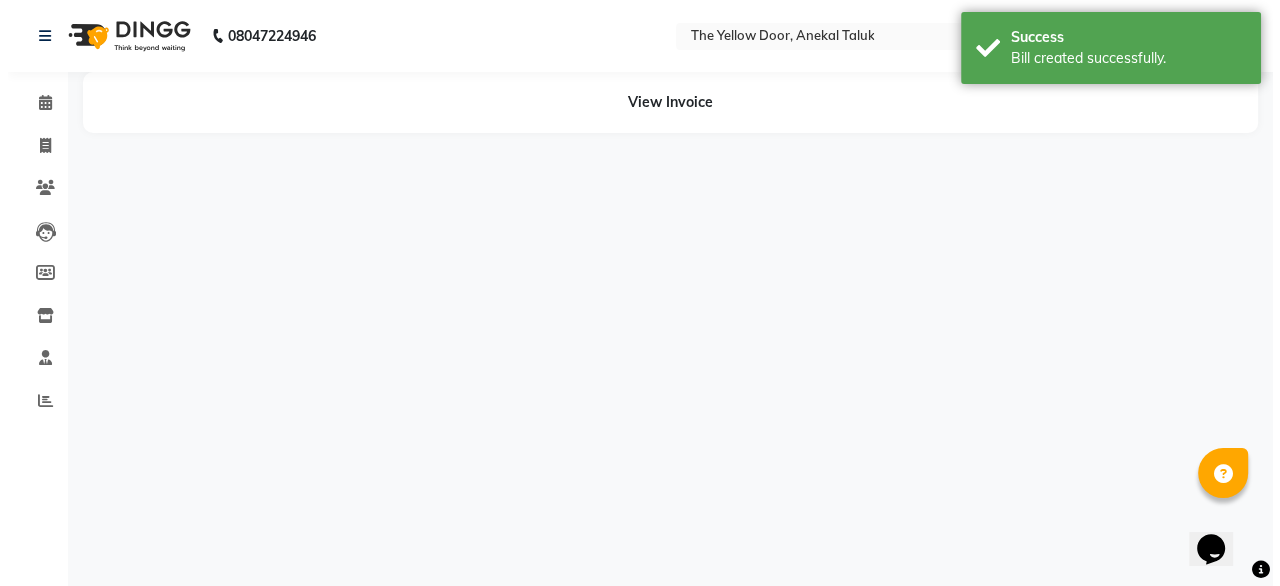 scroll, scrollTop: 0, scrollLeft: 0, axis: both 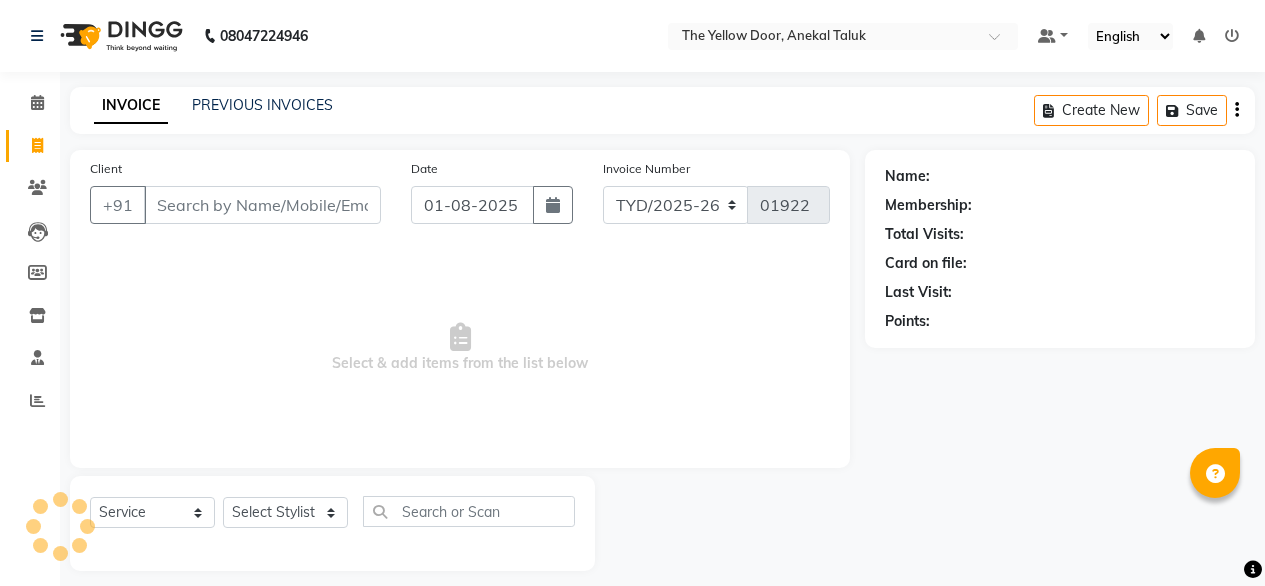 select on "service" 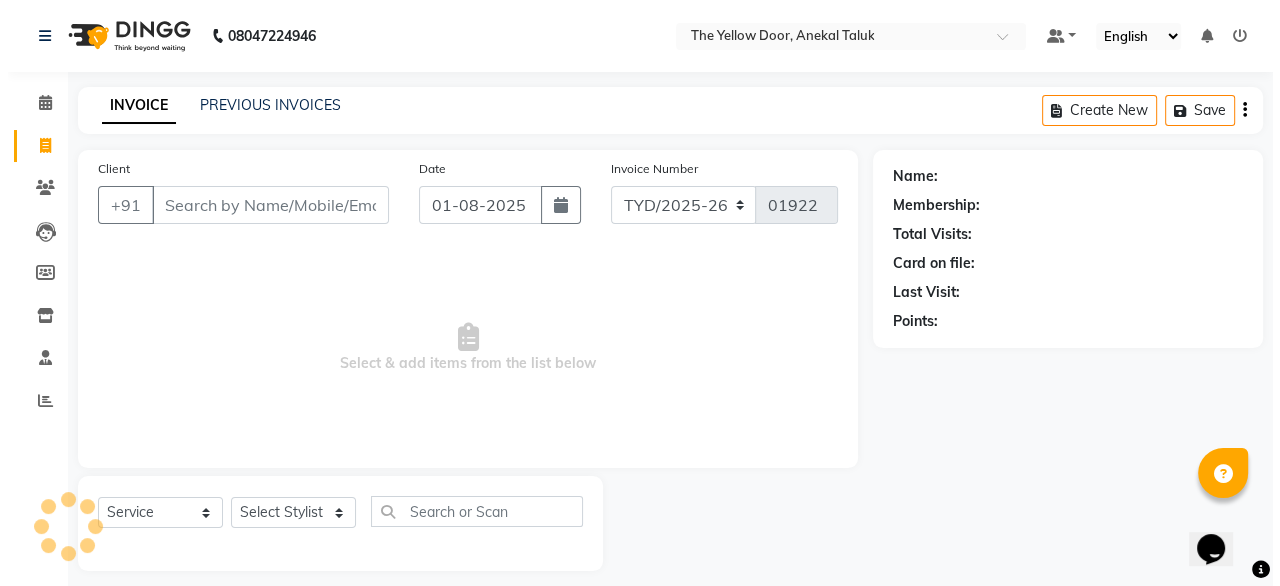 scroll, scrollTop: 0, scrollLeft: 0, axis: both 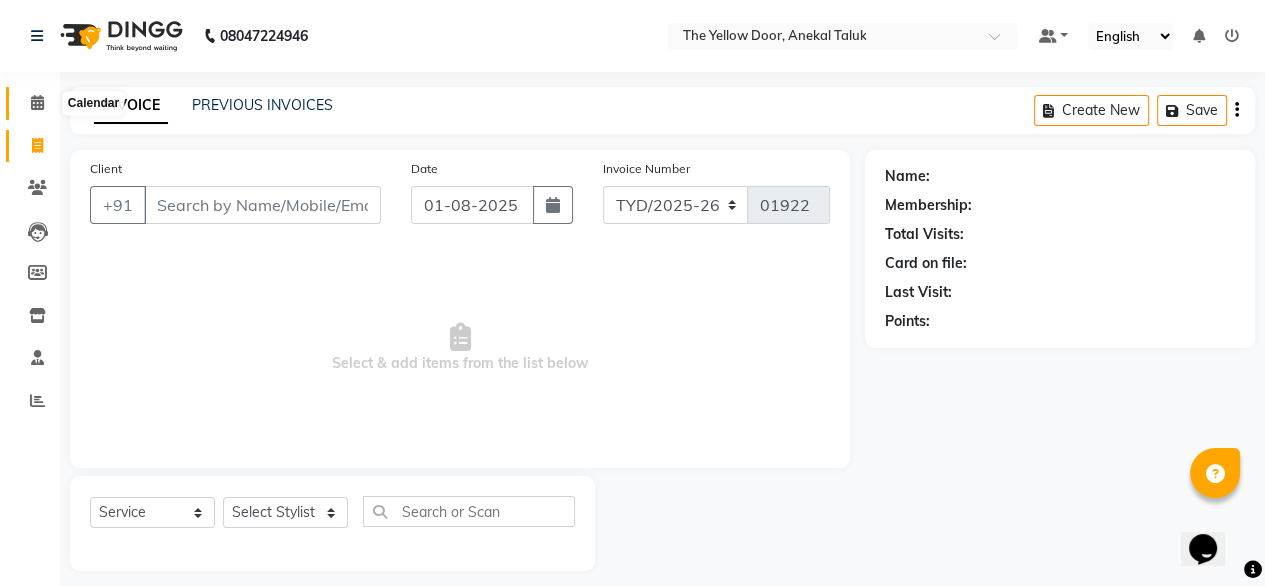 click 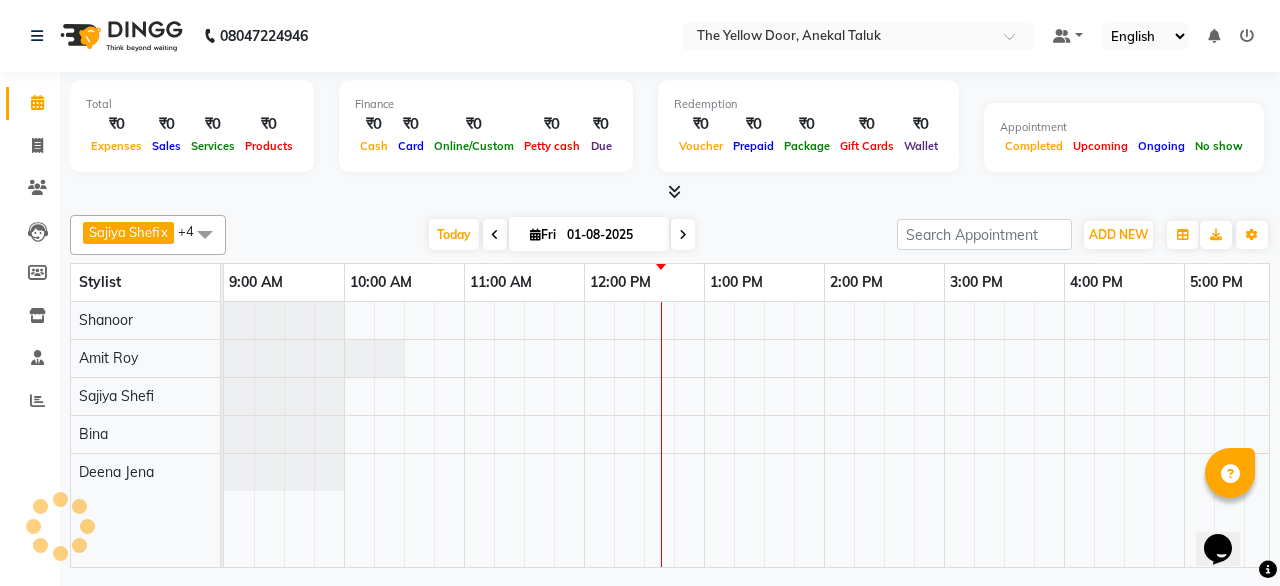 scroll, scrollTop: 0, scrollLeft: 0, axis: both 